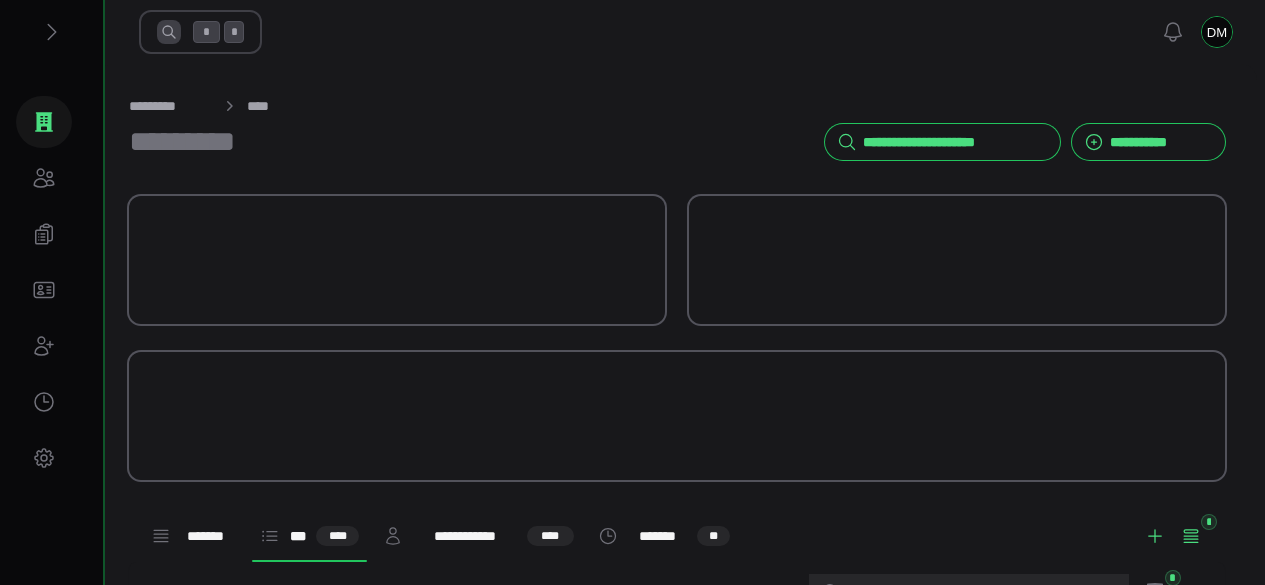 scroll, scrollTop: 0, scrollLeft: 0, axis: both 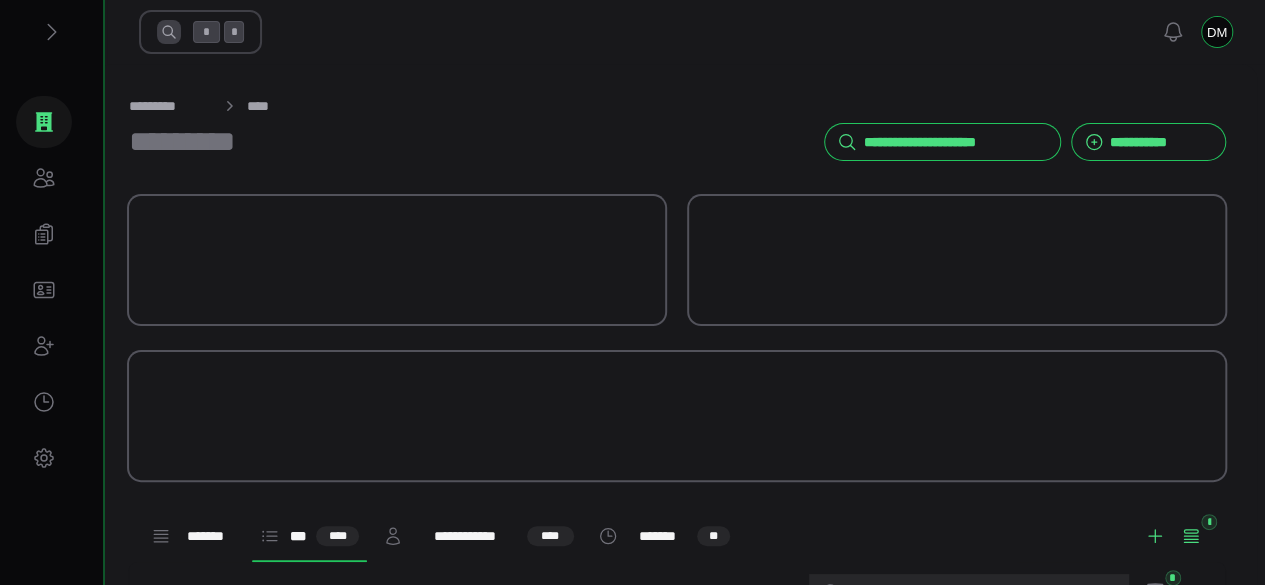 select on "**********" 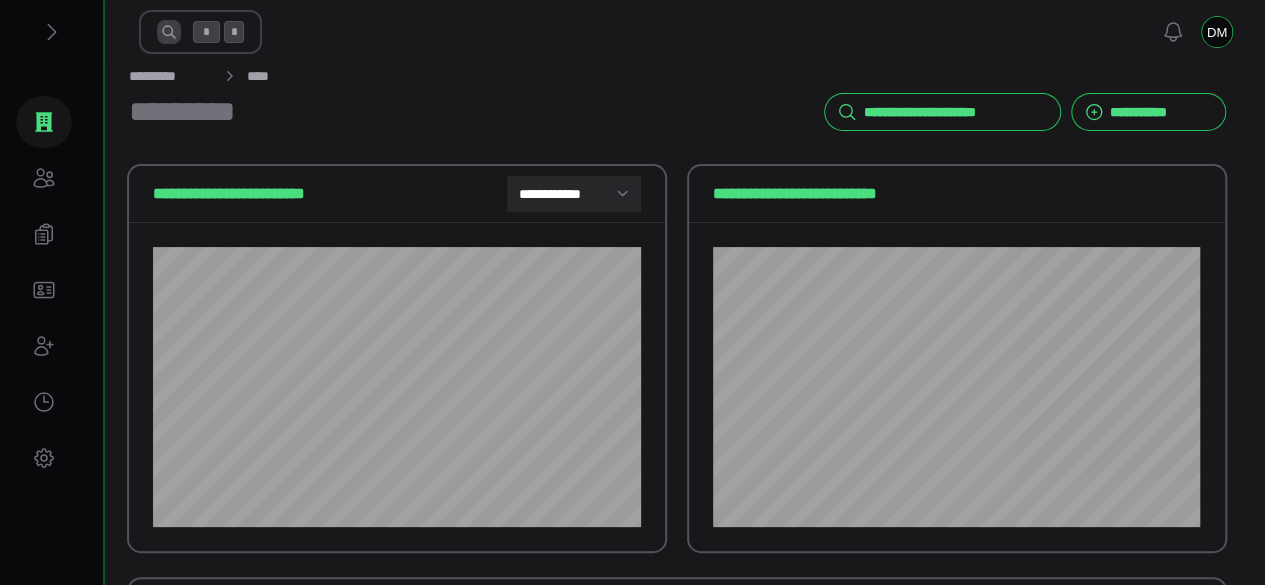 scroll, scrollTop: 0, scrollLeft: 0, axis: both 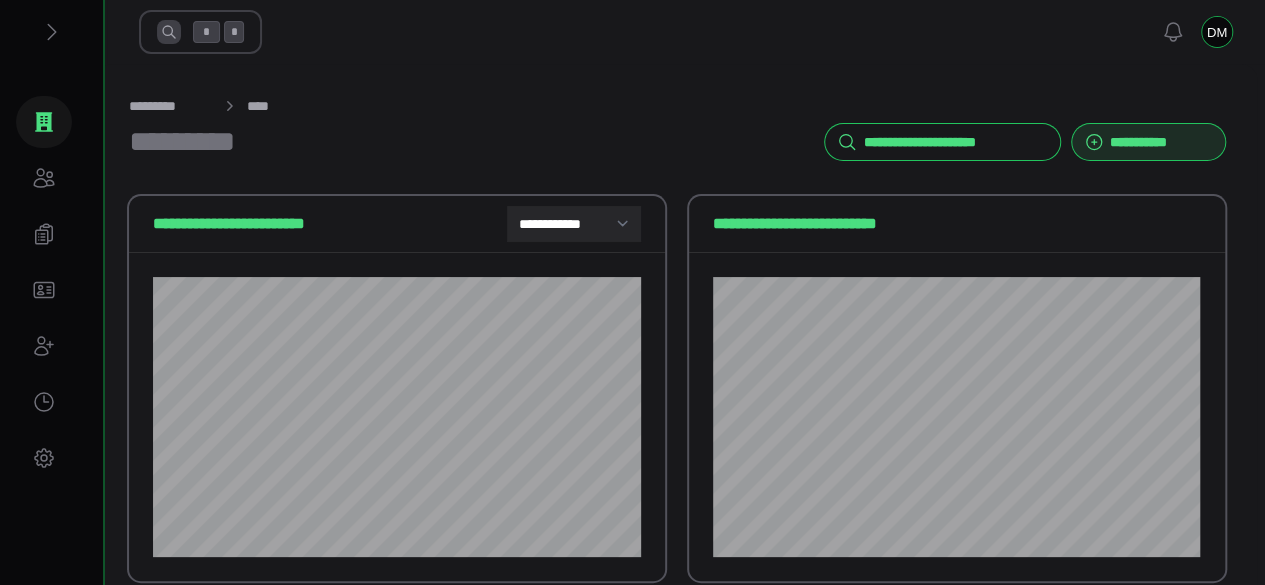 click on "**********" at bounding box center (1161, 142) 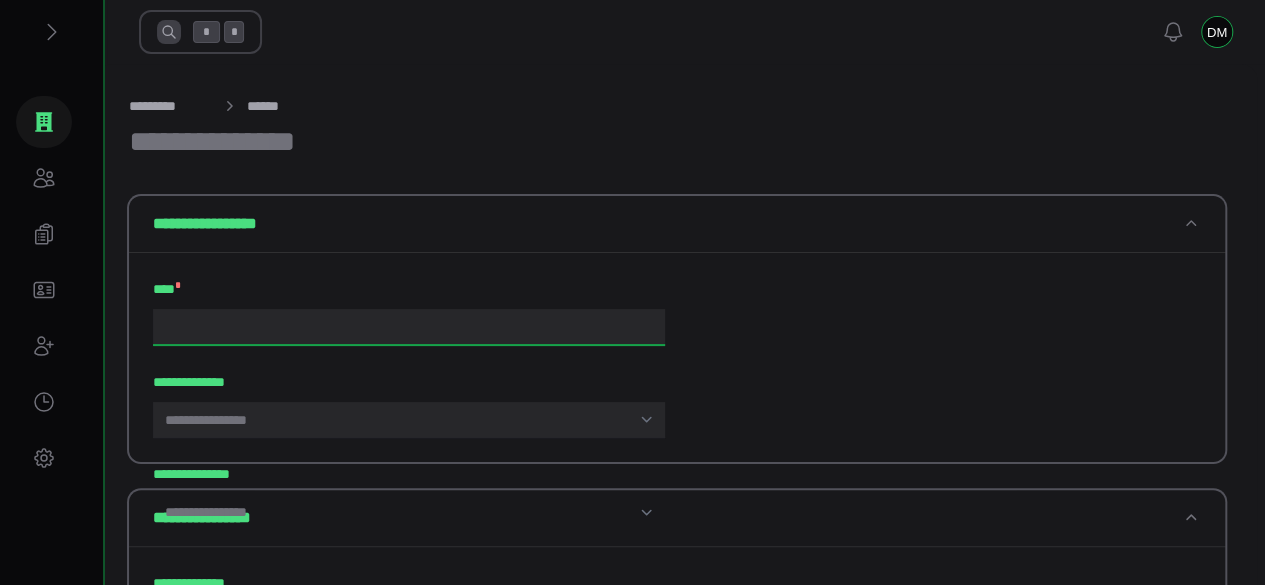 click on "**** *" at bounding box center (409, 327) 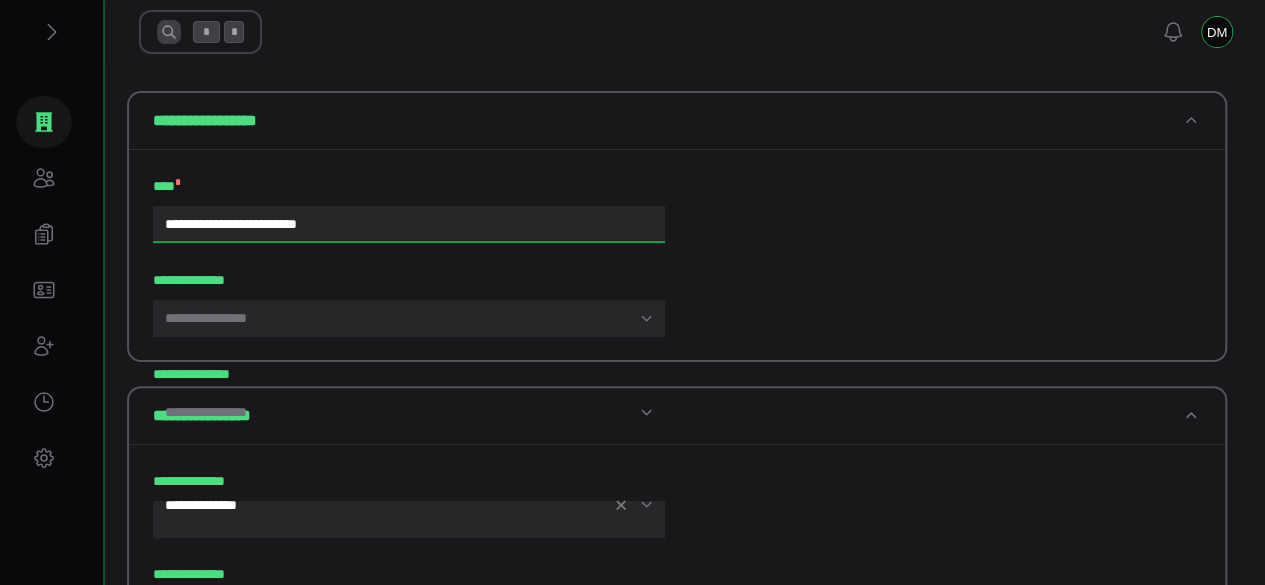 scroll, scrollTop: 200, scrollLeft: 0, axis: vertical 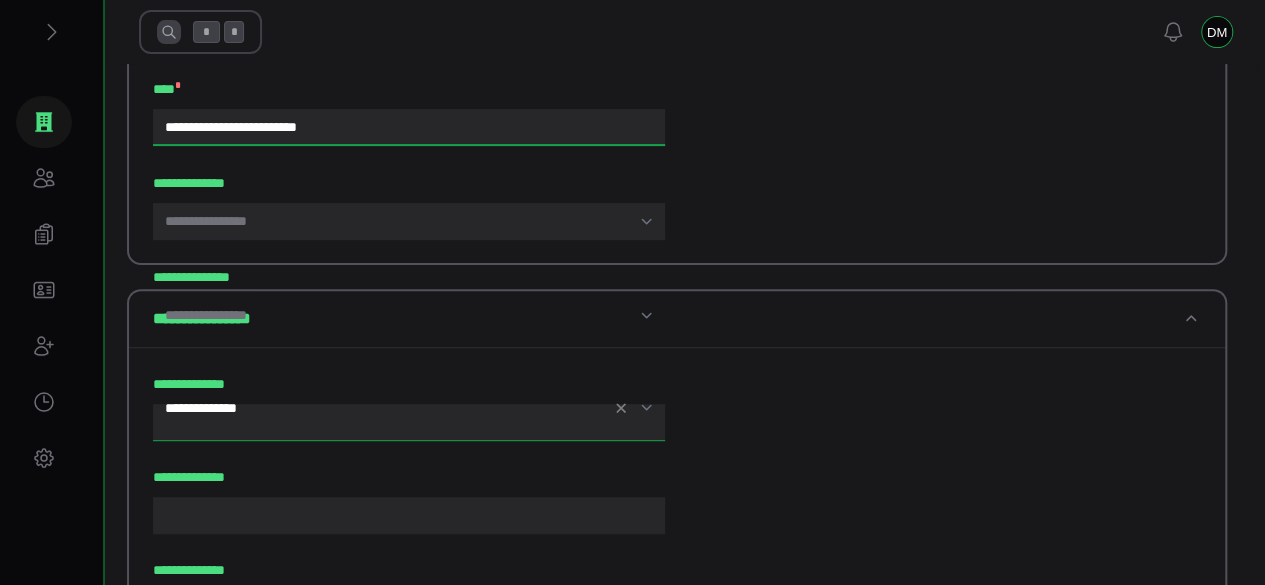 type on "**********" 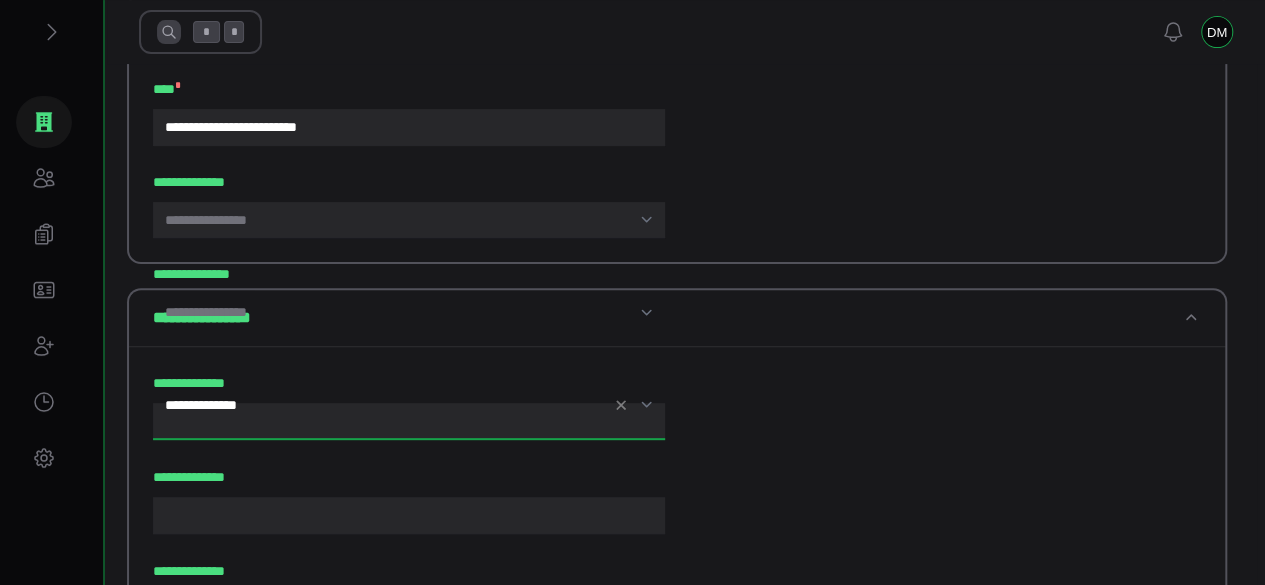 click on "**********" at bounding box center (409, 421) 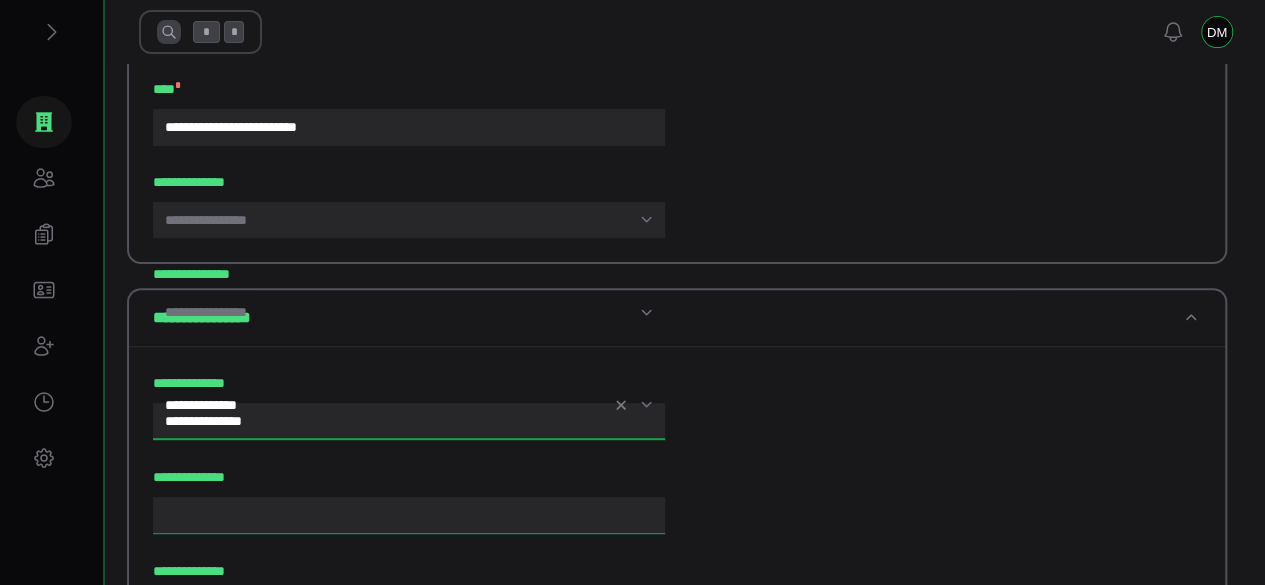 type on "**********" 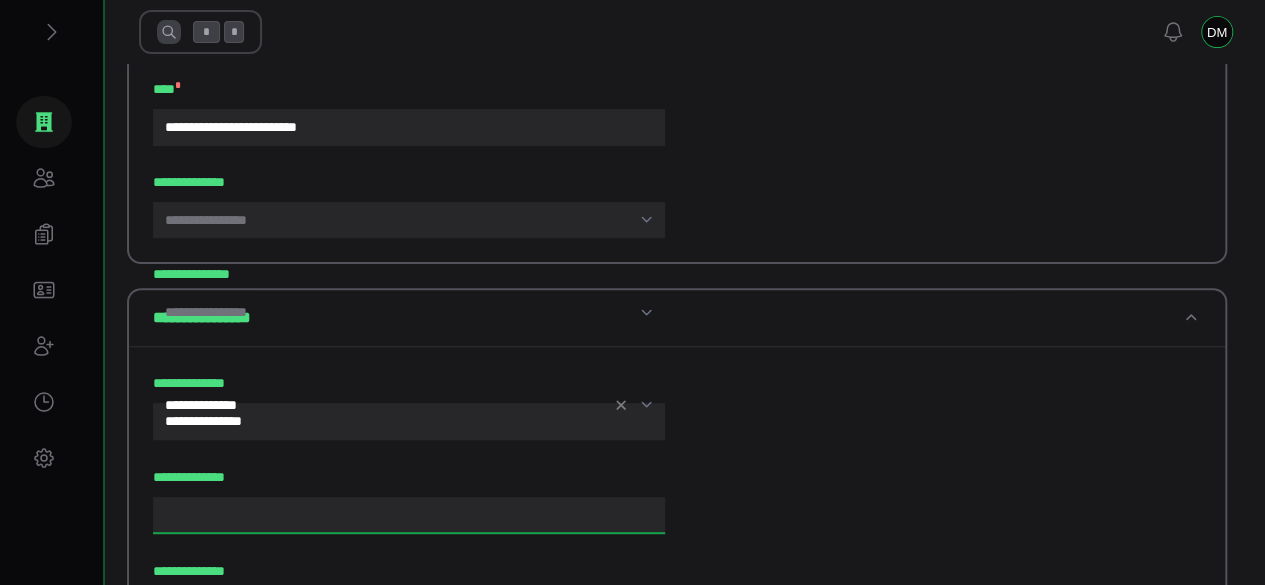 click on "**********" at bounding box center (409, 515) 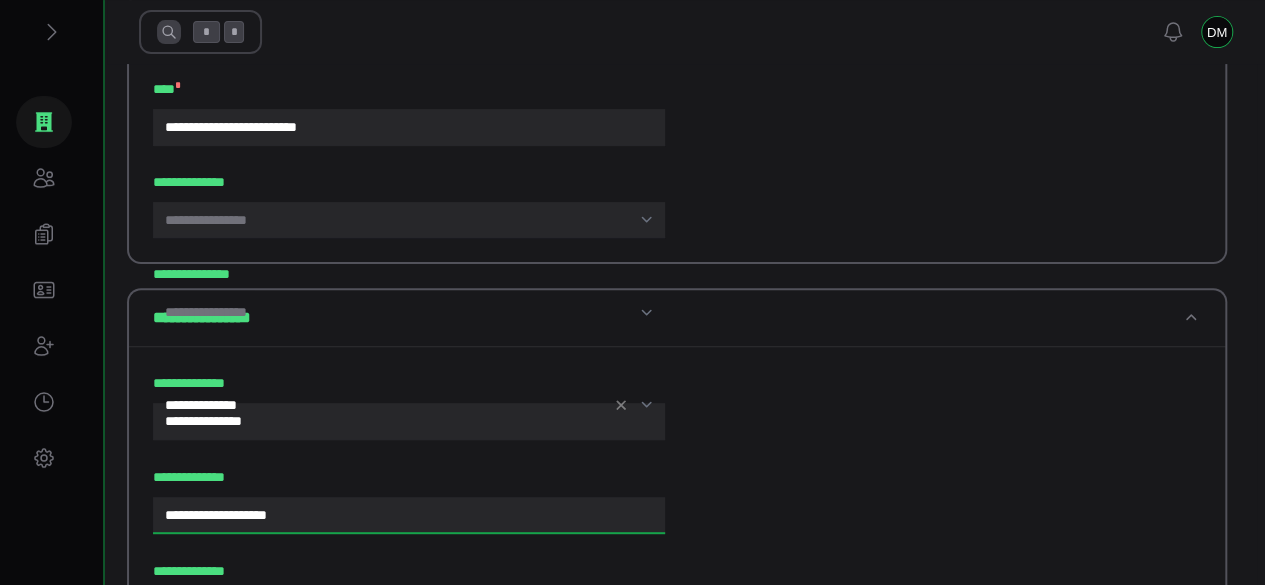 type on "**********" 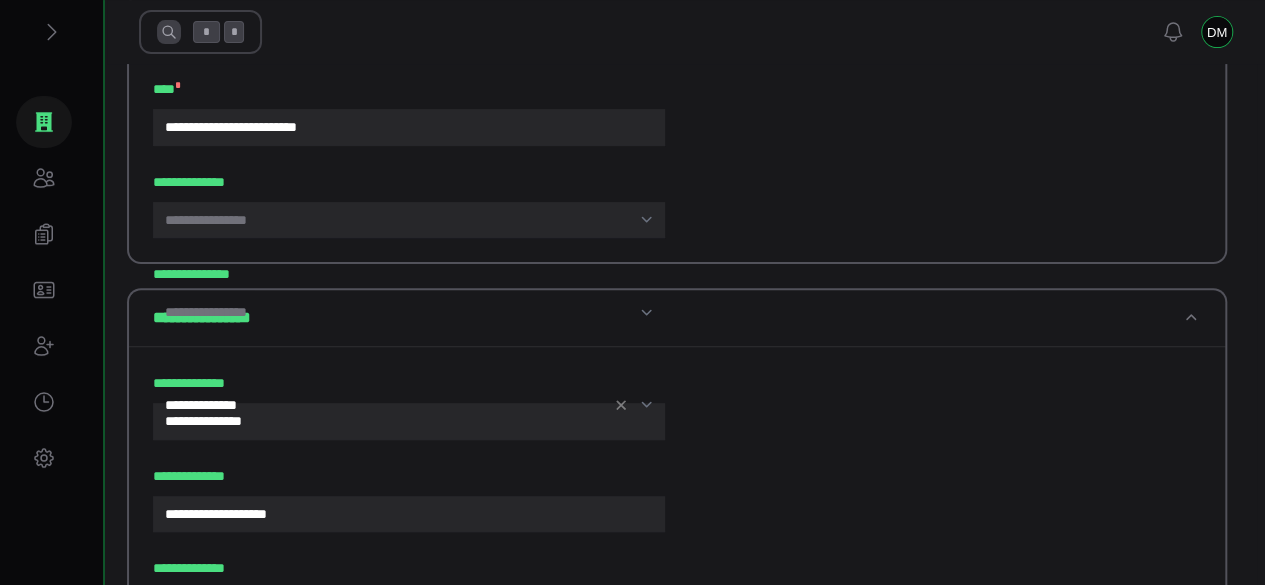click on "**********" at bounding box center [409, 606] 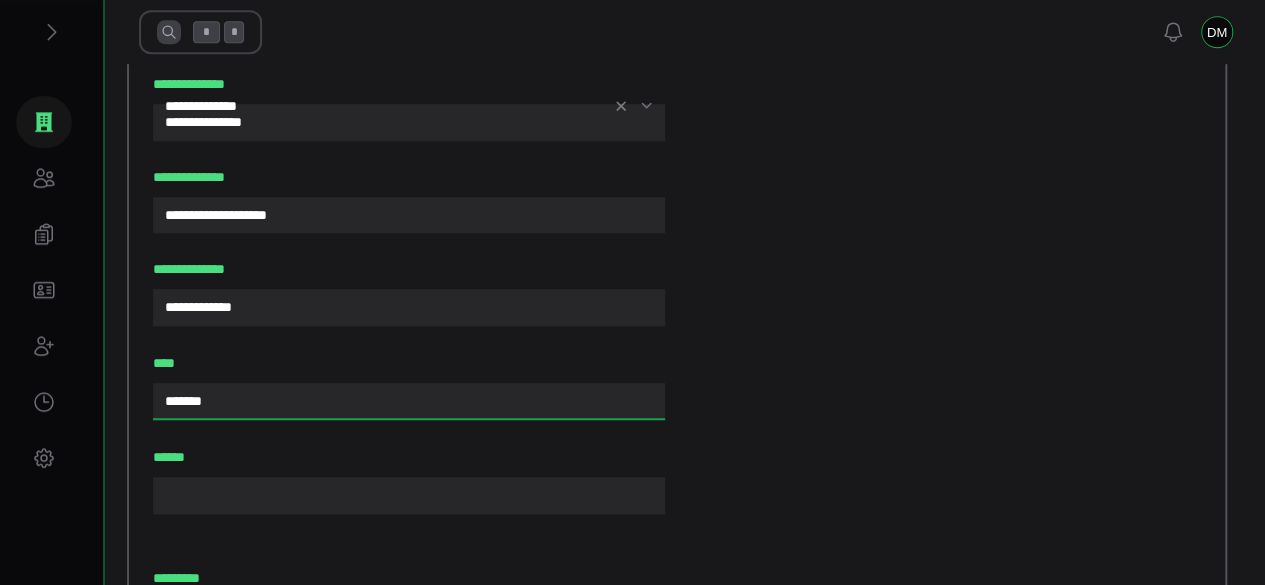 scroll, scrollTop: 500, scrollLeft: 0, axis: vertical 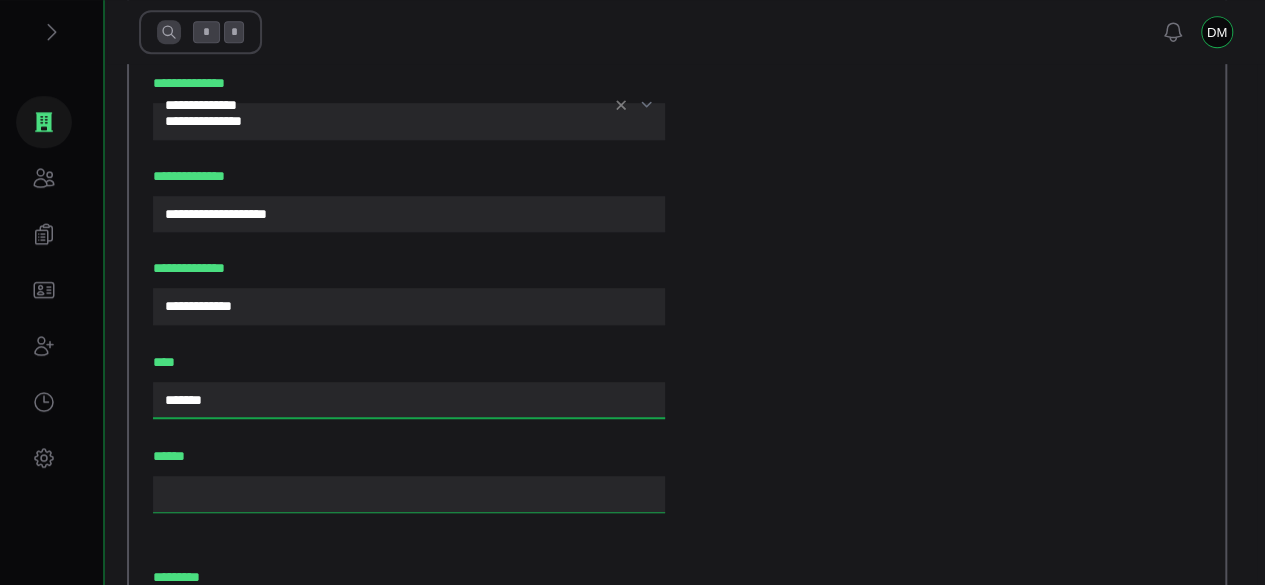 type on "*******" 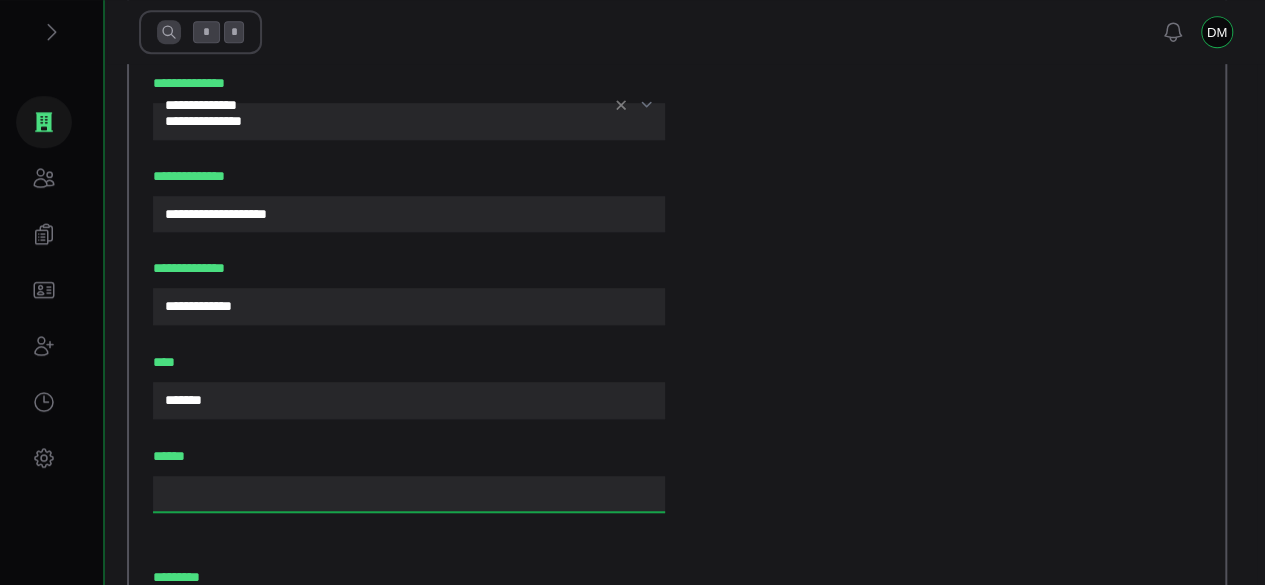 click on "******" at bounding box center [409, 494] 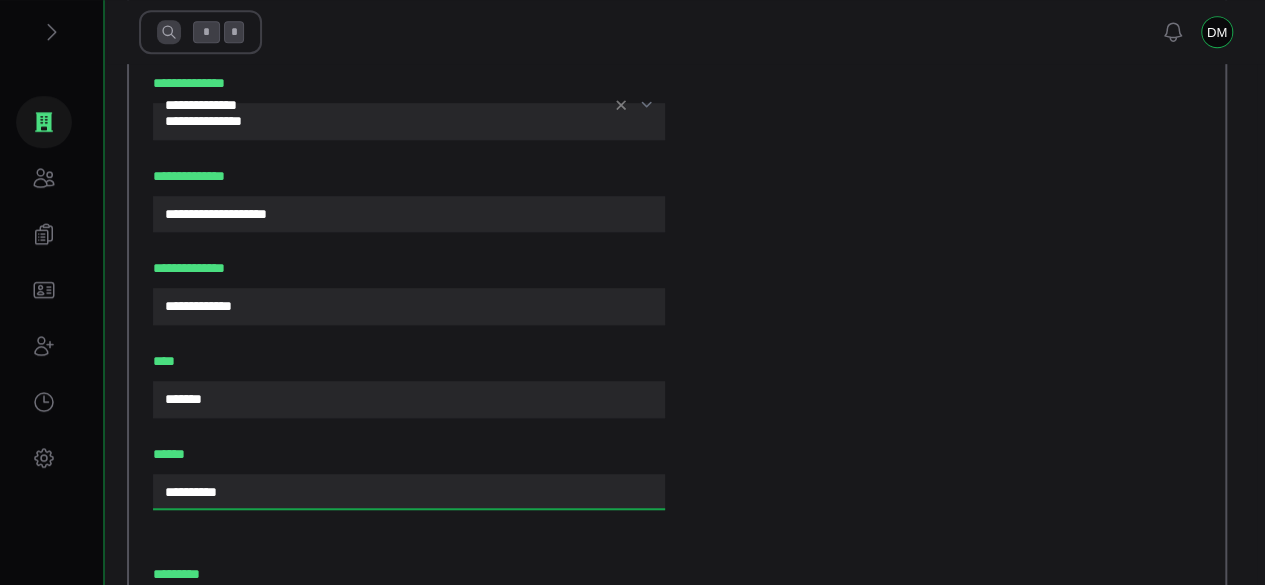 type on "**********" 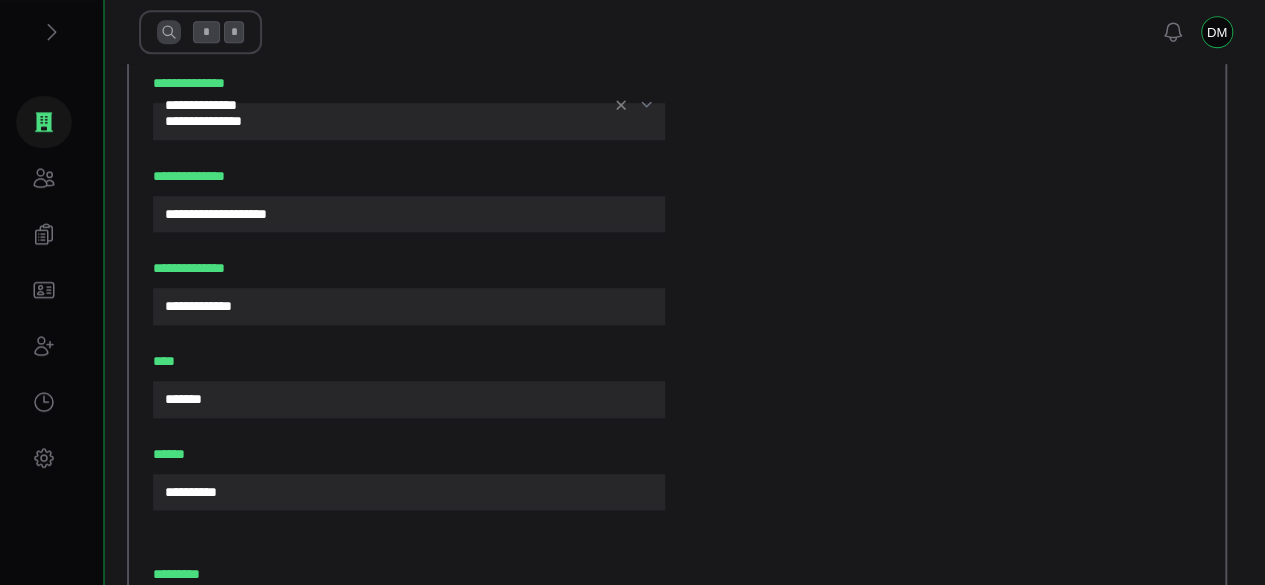 click on "*********" at bounding box center (409, 612) 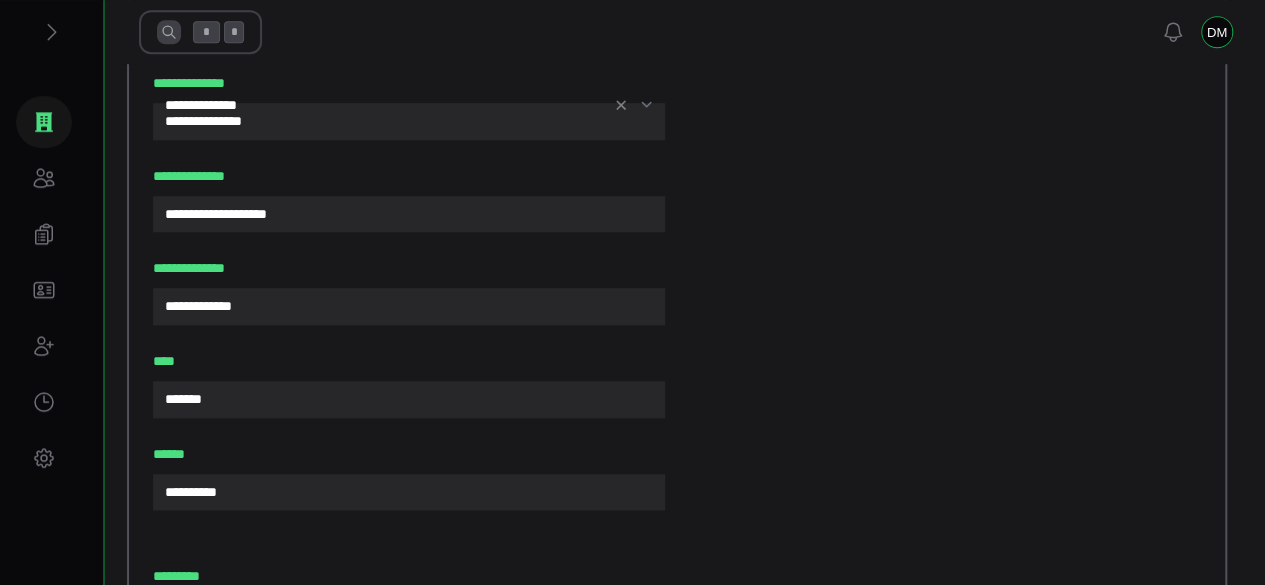 click on "**********" at bounding box center [223, 736] 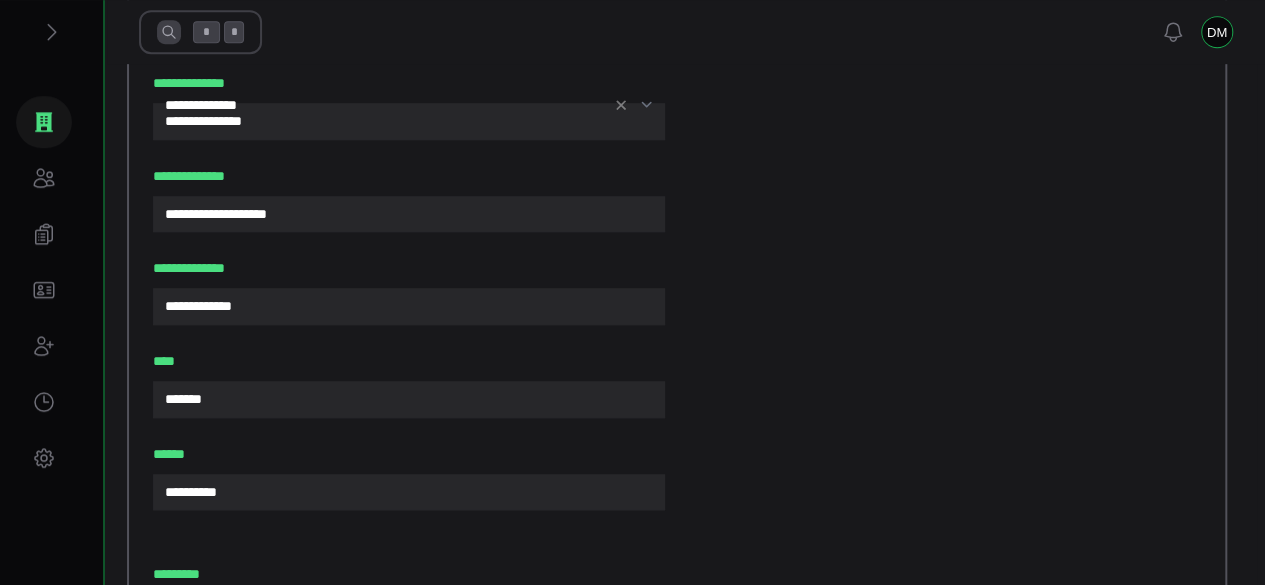 type on "*" 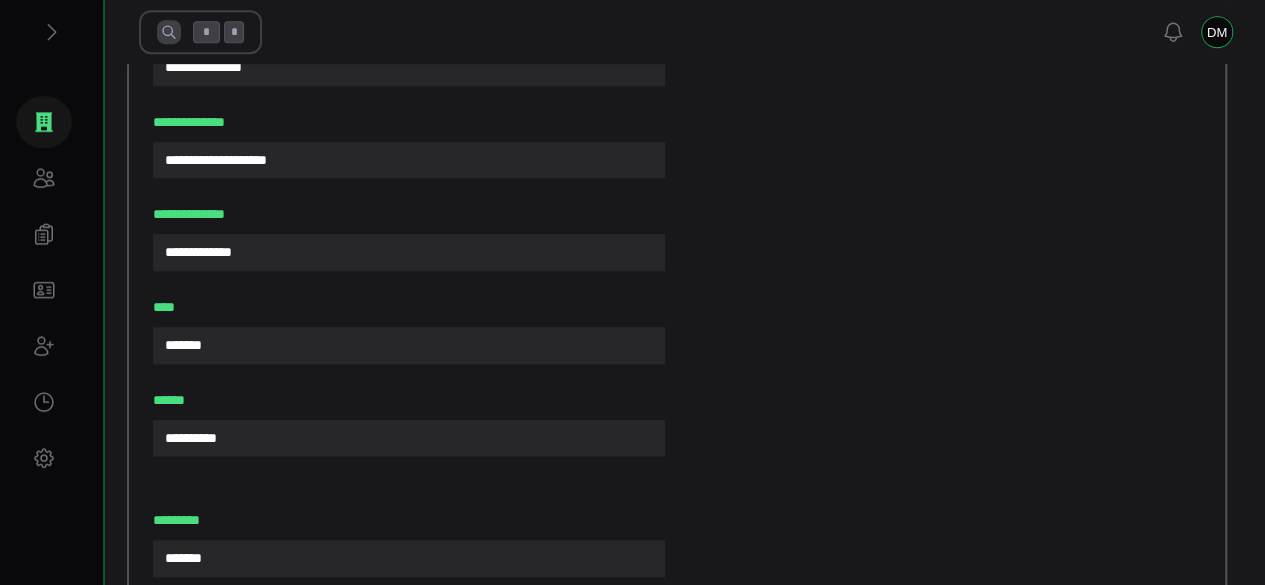 scroll, scrollTop: 600, scrollLeft: 0, axis: vertical 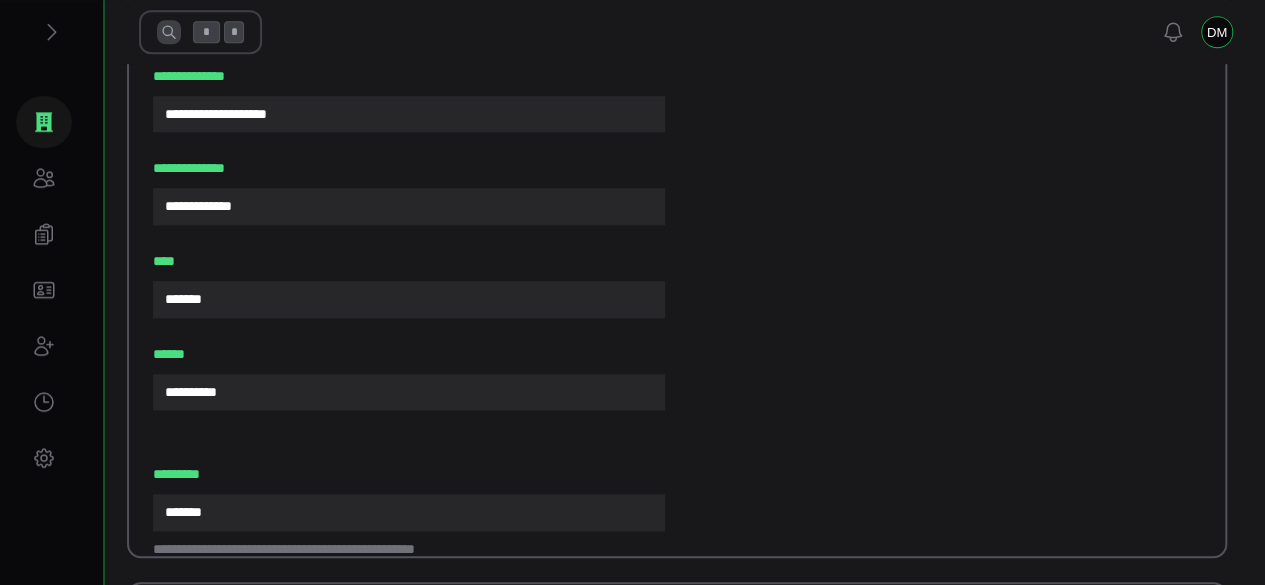 click on "**********" at bounding box center [409, 727] 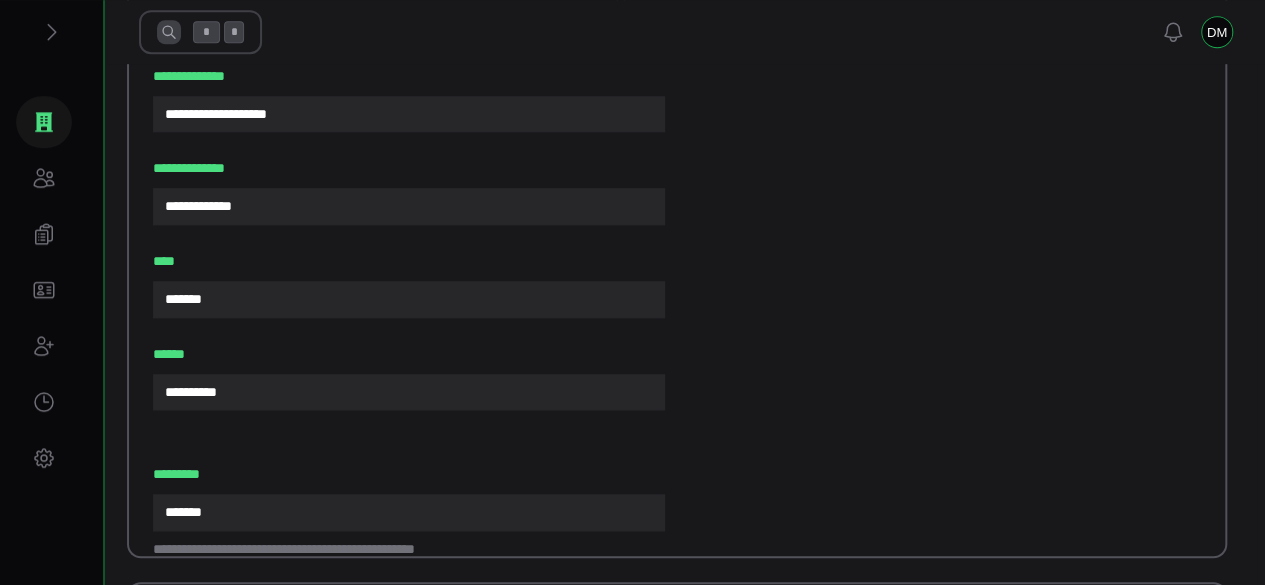 type on "**********" 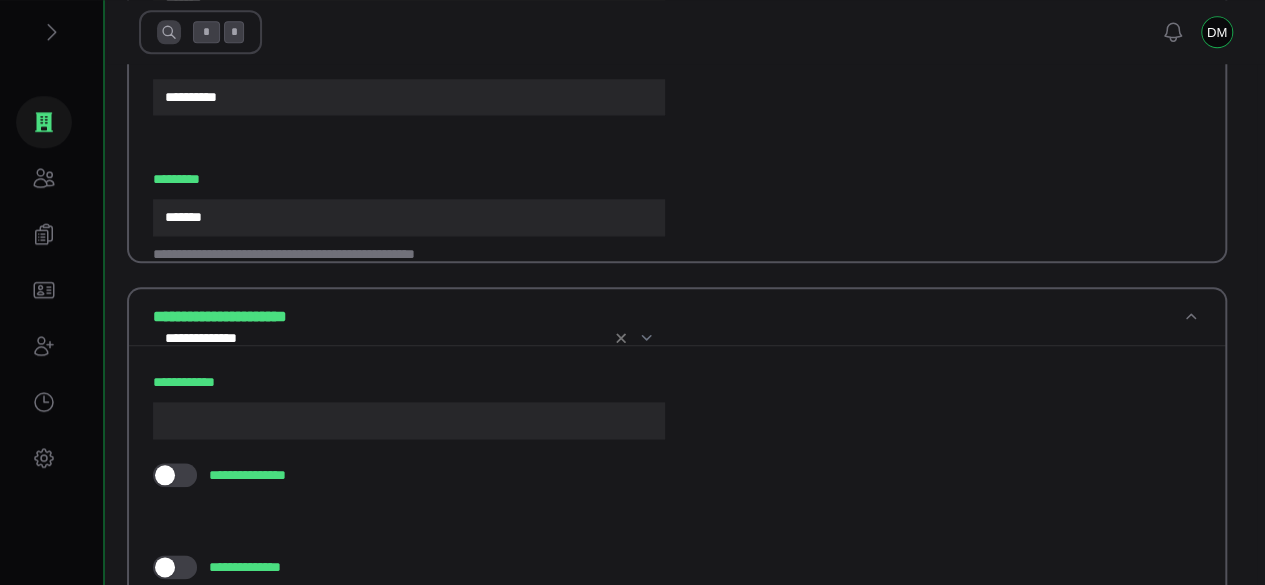 scroll, scrollTop: 900, scrollLeft: 0, axis: vertical 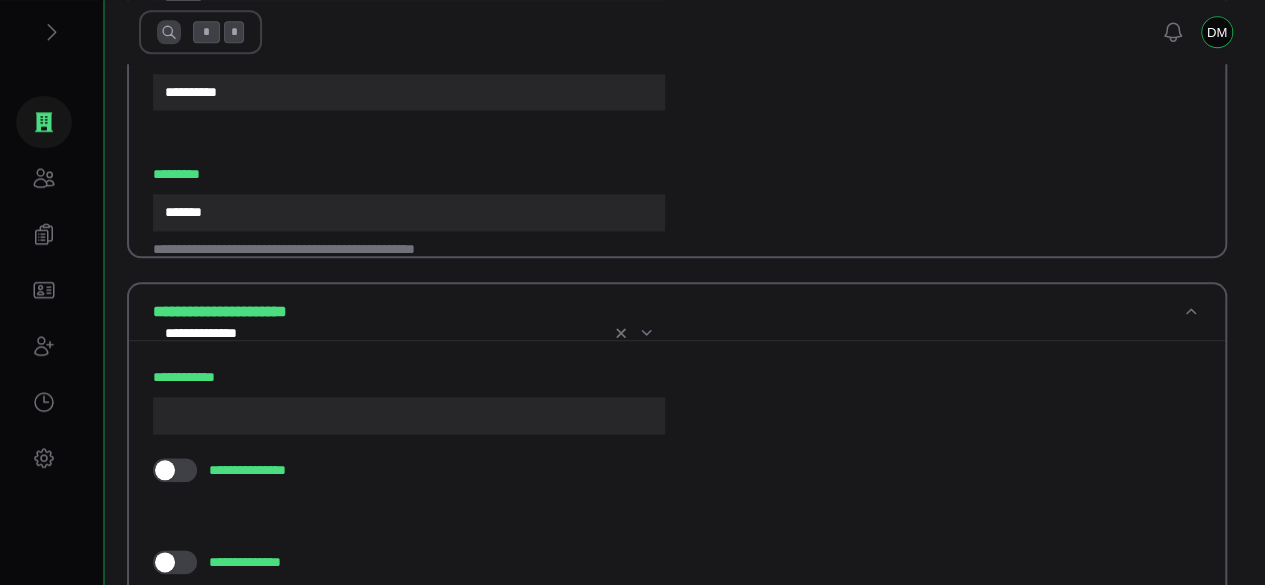 type on "**********" 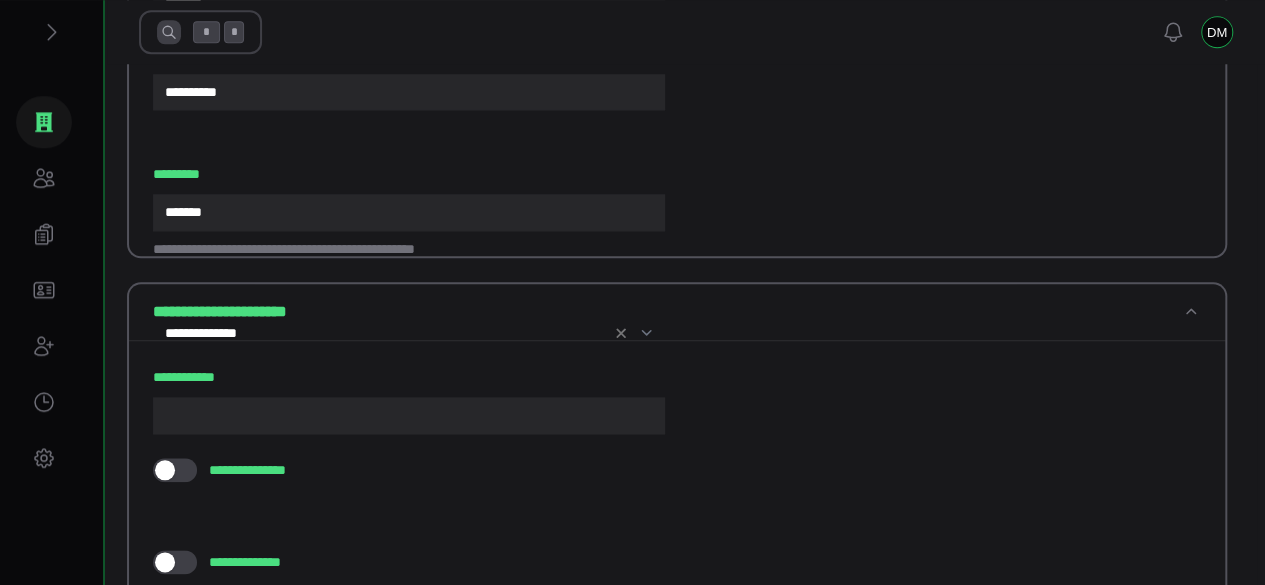 click on "**********" at bounding box center (409, 704) 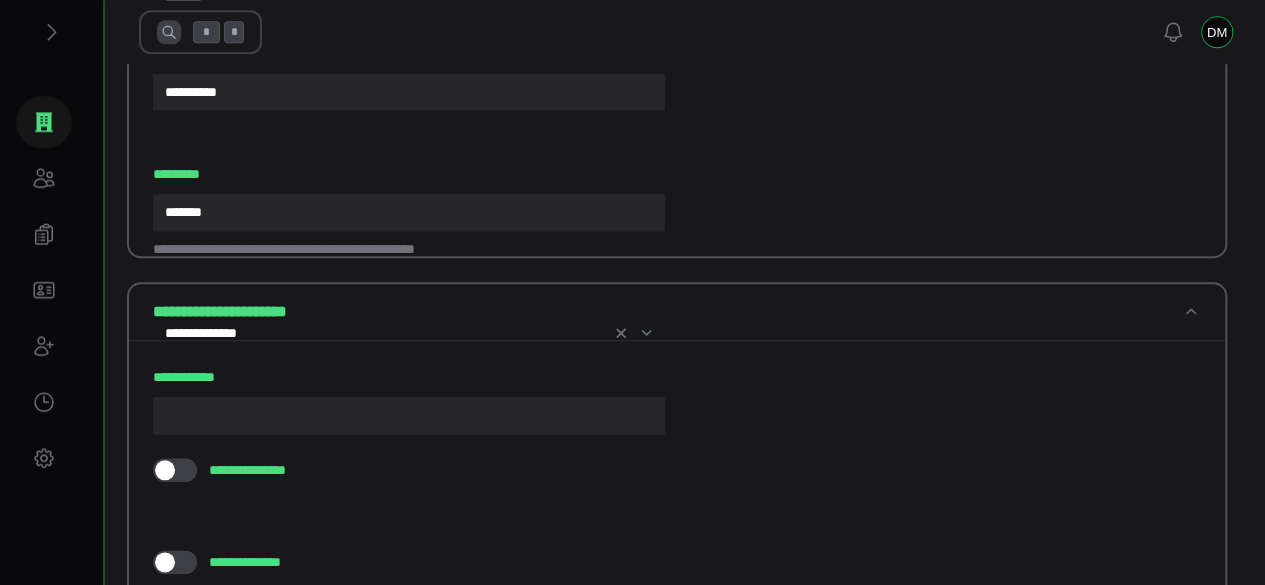 type on "****" 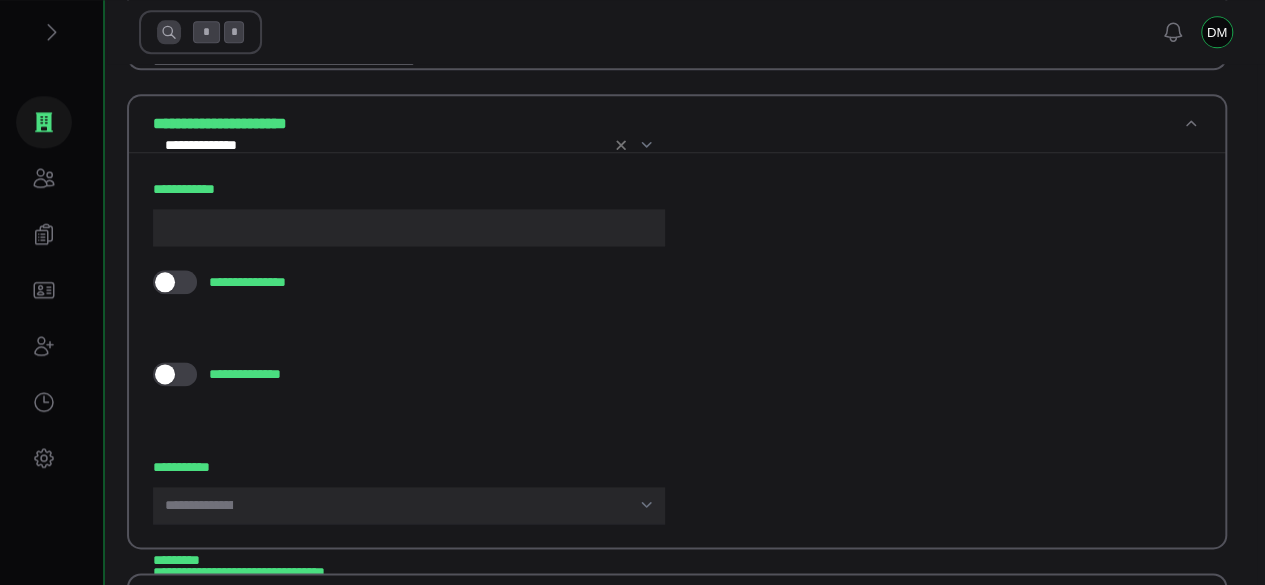 scroll, scrollTop: 1100, scrollLeft: 0, axis: vertical 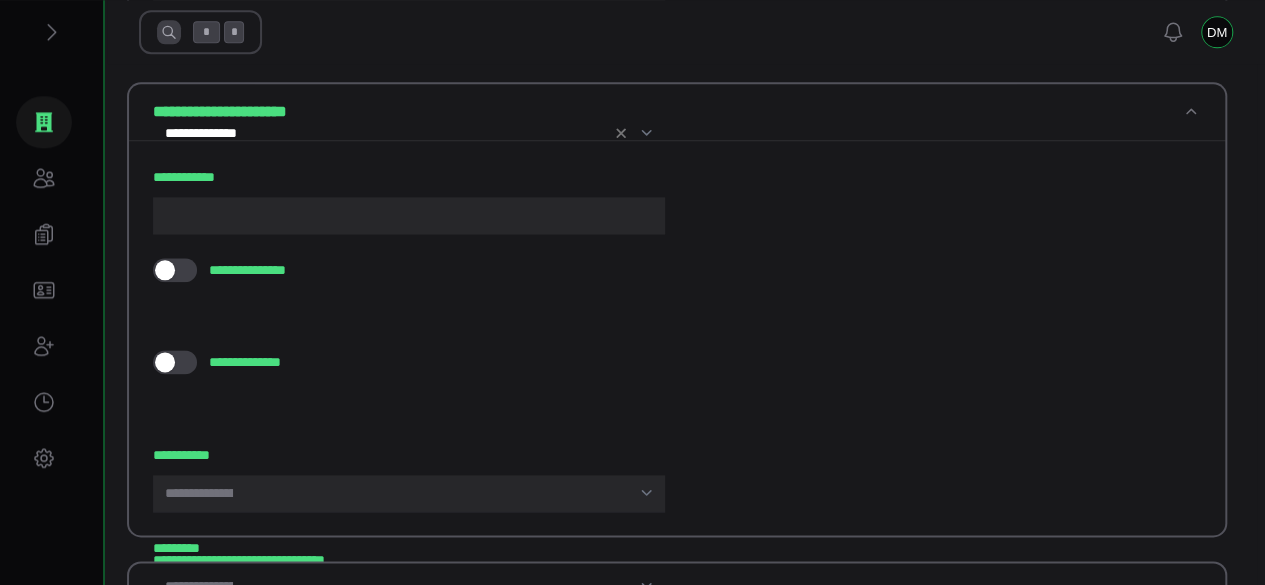 type on "*****" 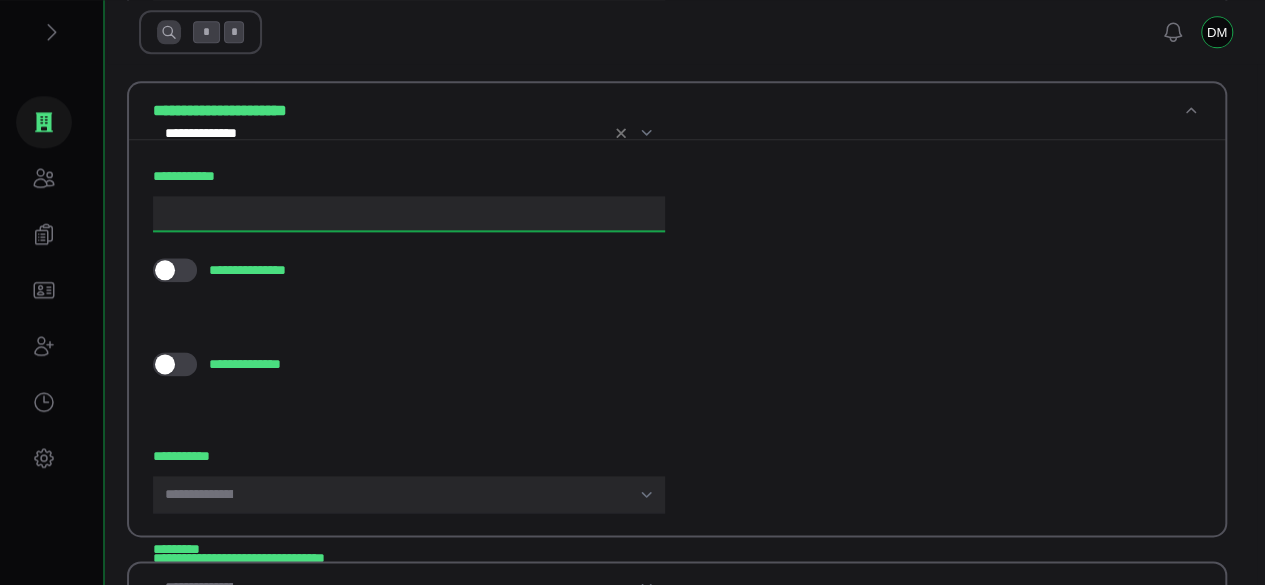 click on "**********" at bounding box center [409, 214] 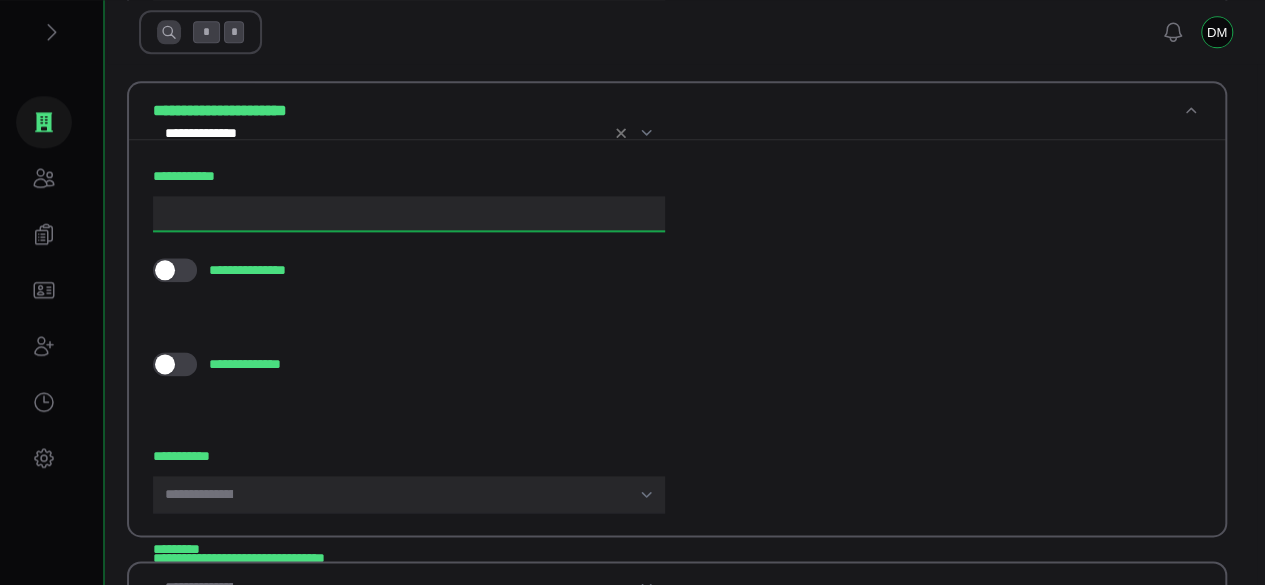 paste on "**********" 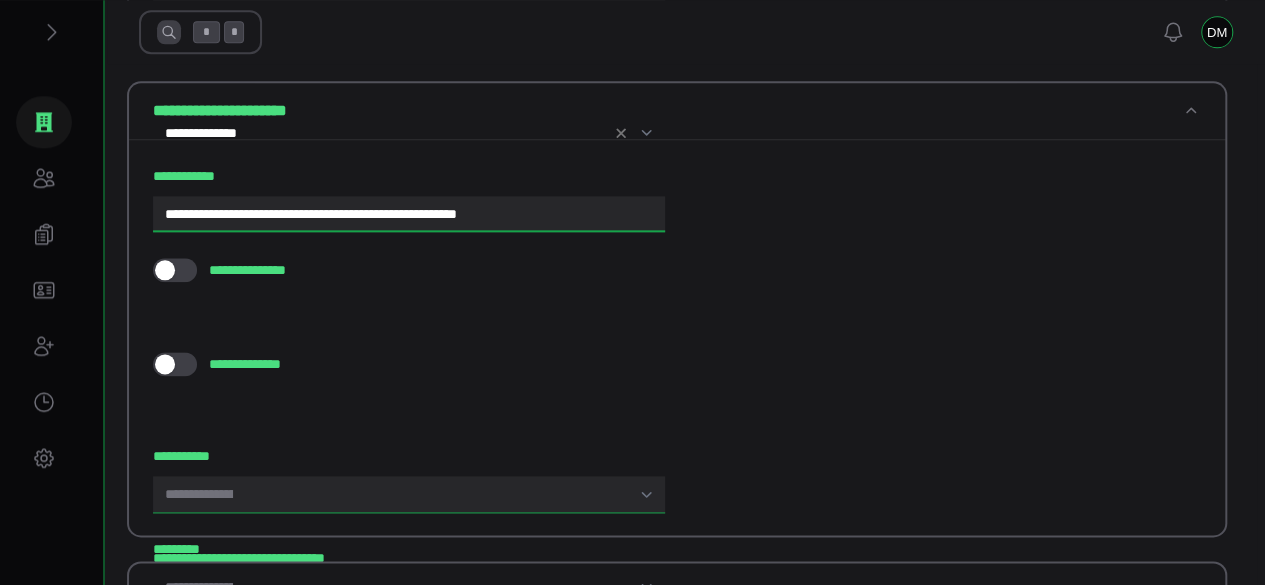 type on "**********" 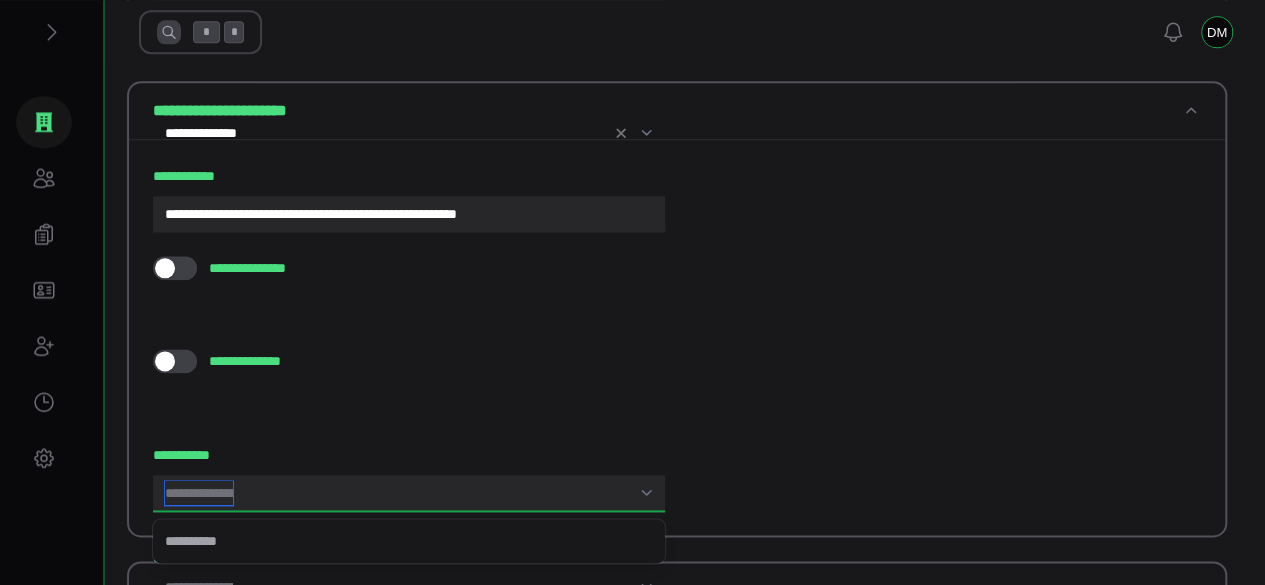 click at bounding box center (199, 493) 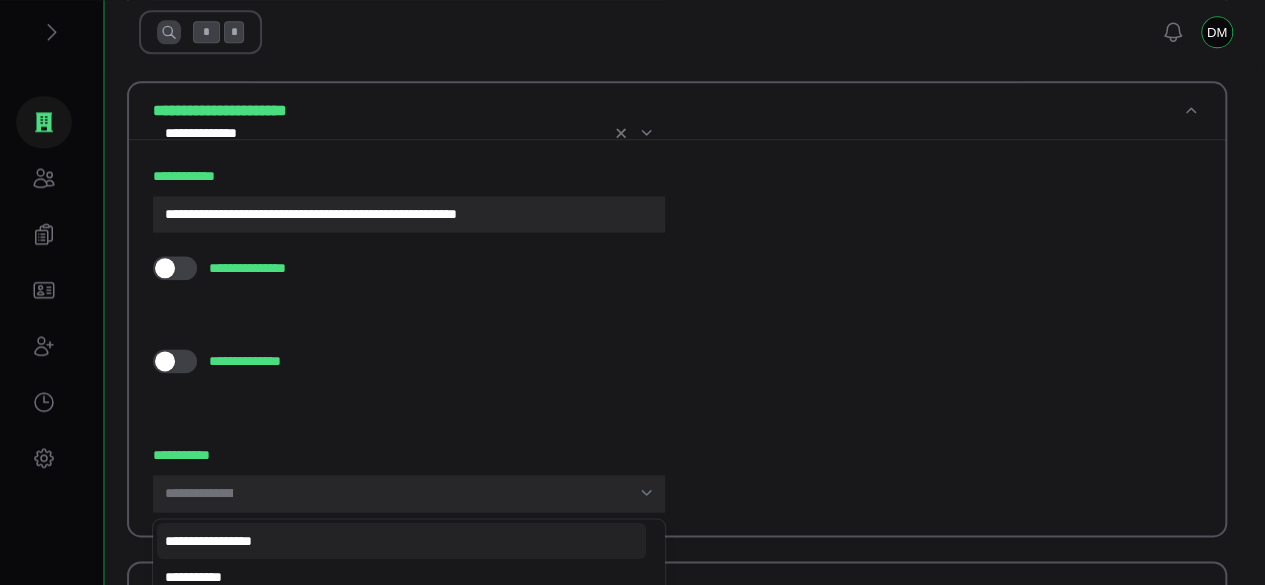 click at bounding box center [199, 587] 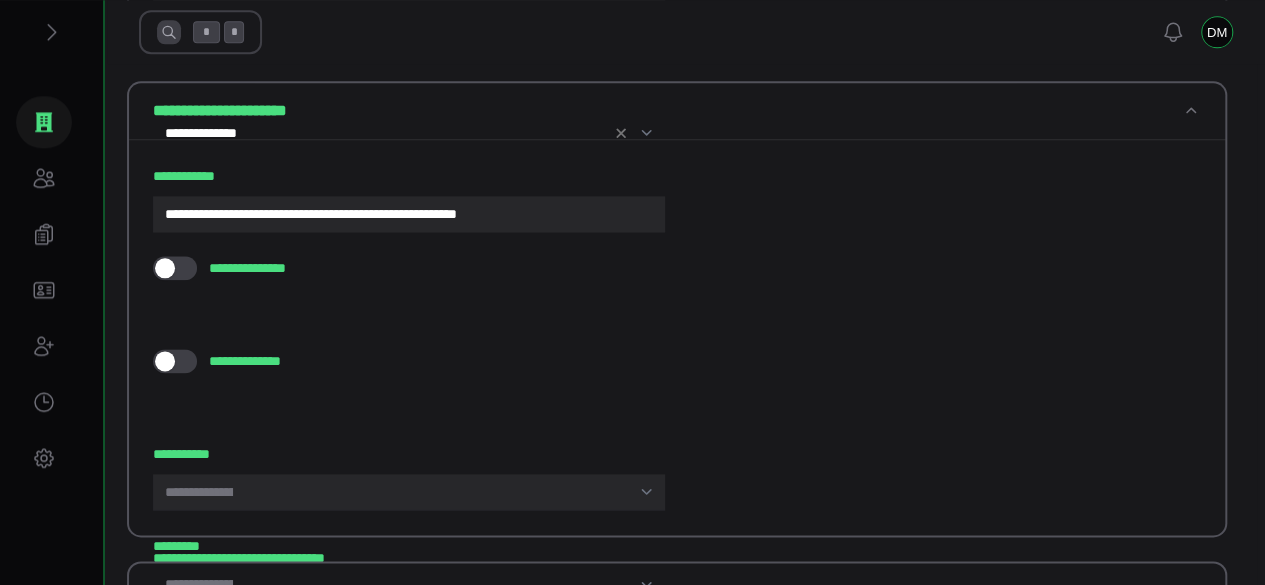 click at bounding box center [199, 678] 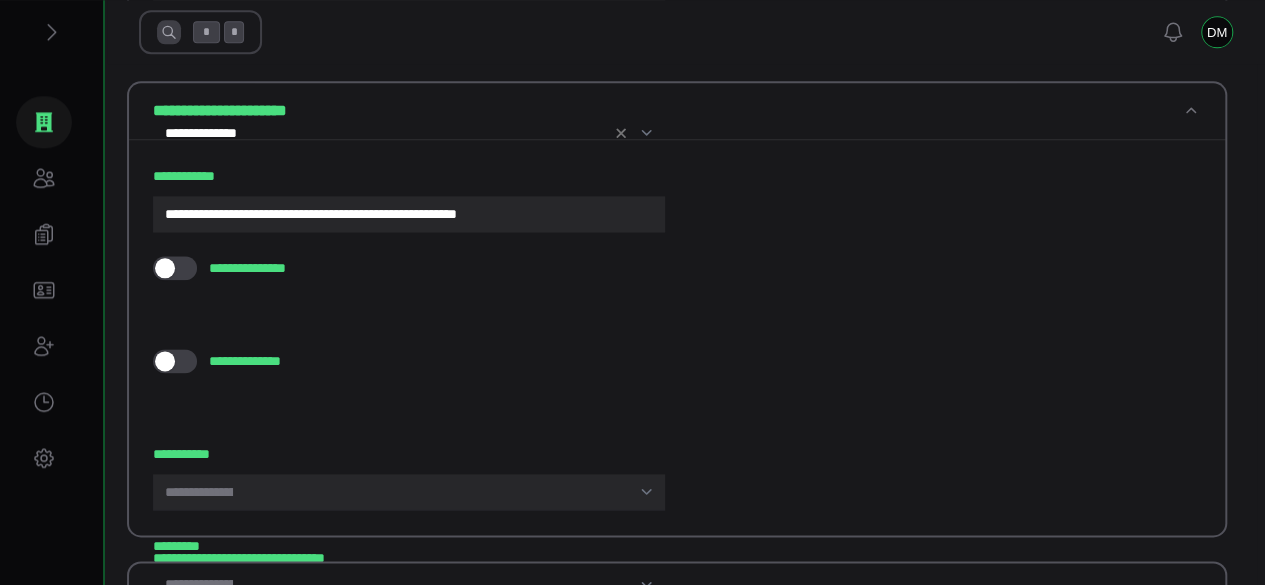type on "****" 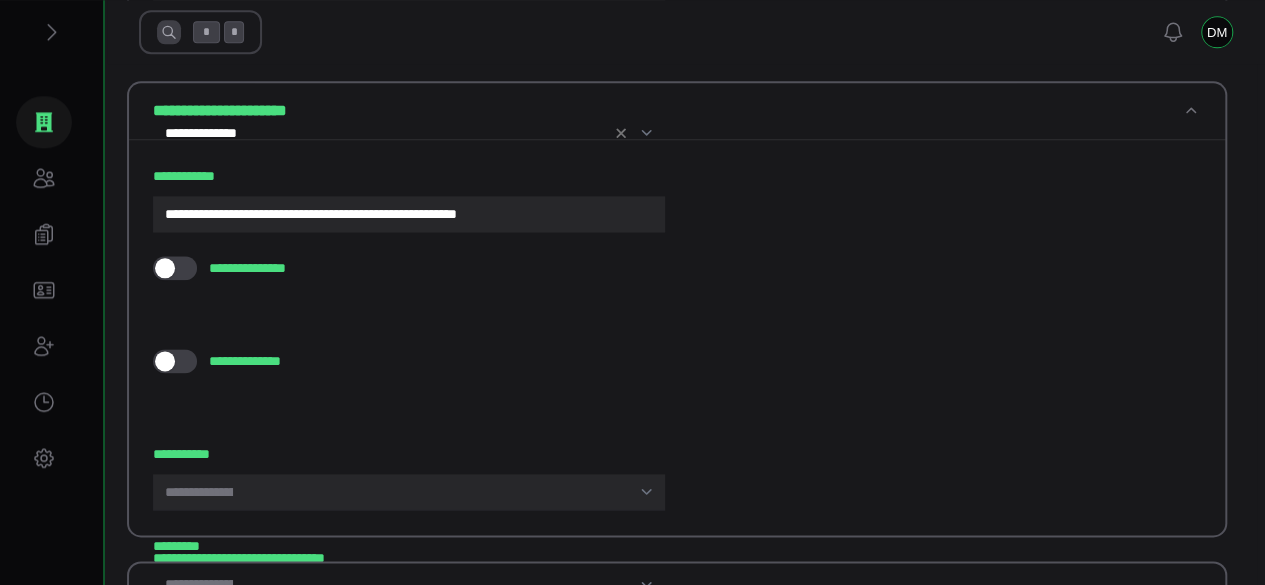 type 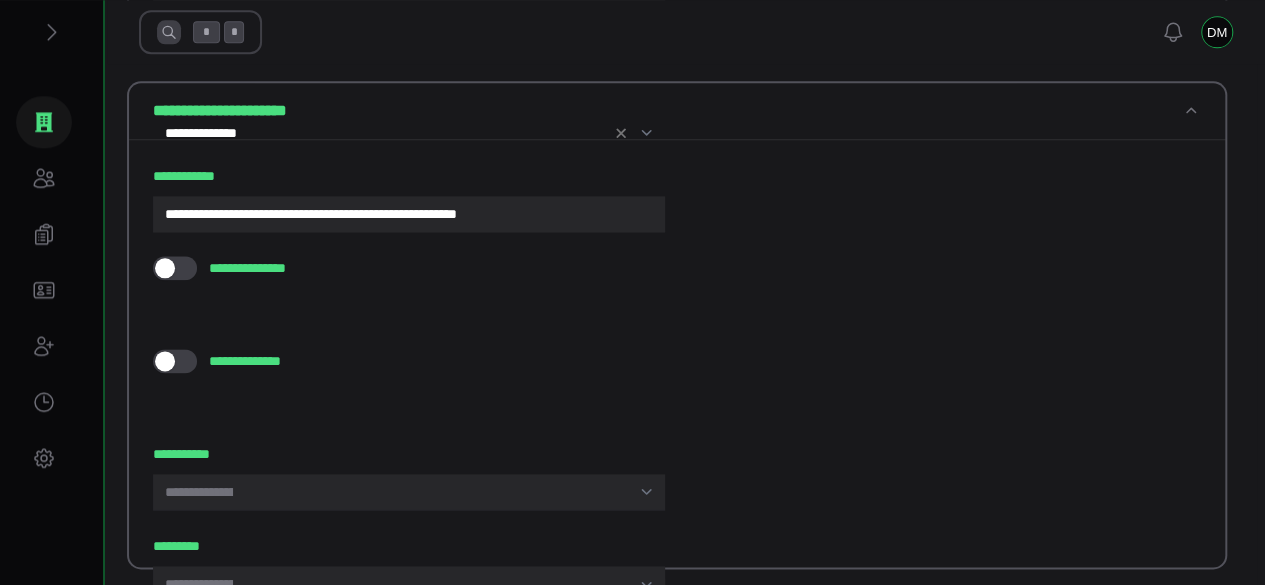 click on "**********" at bounding box center (676, 354) 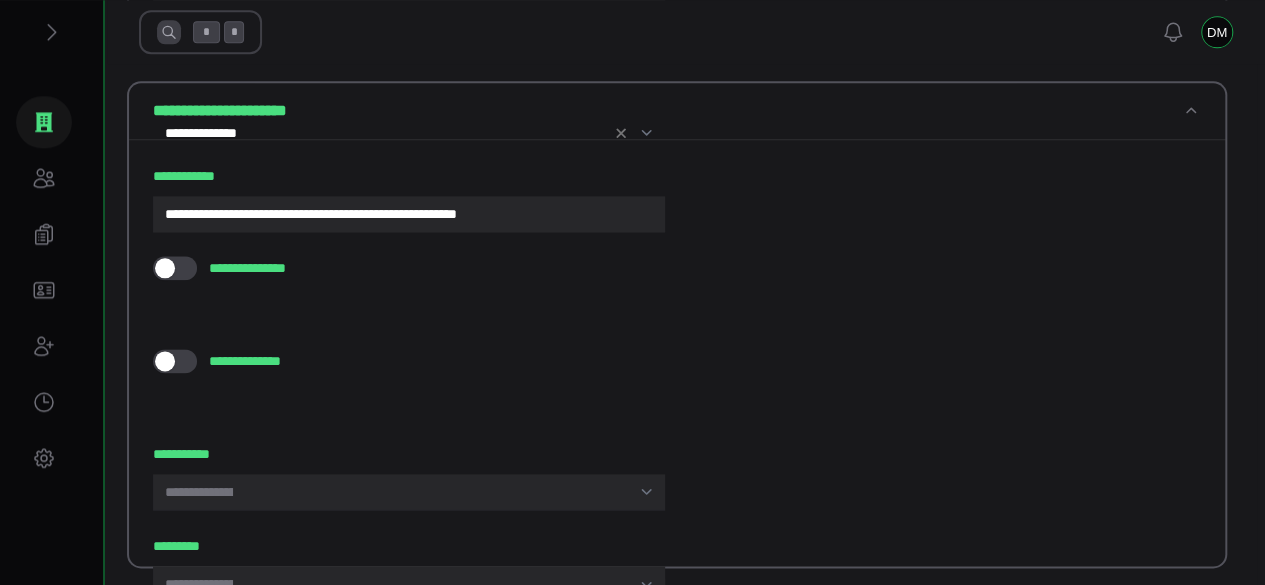 click on "**********" at bounding box center (223, 834) 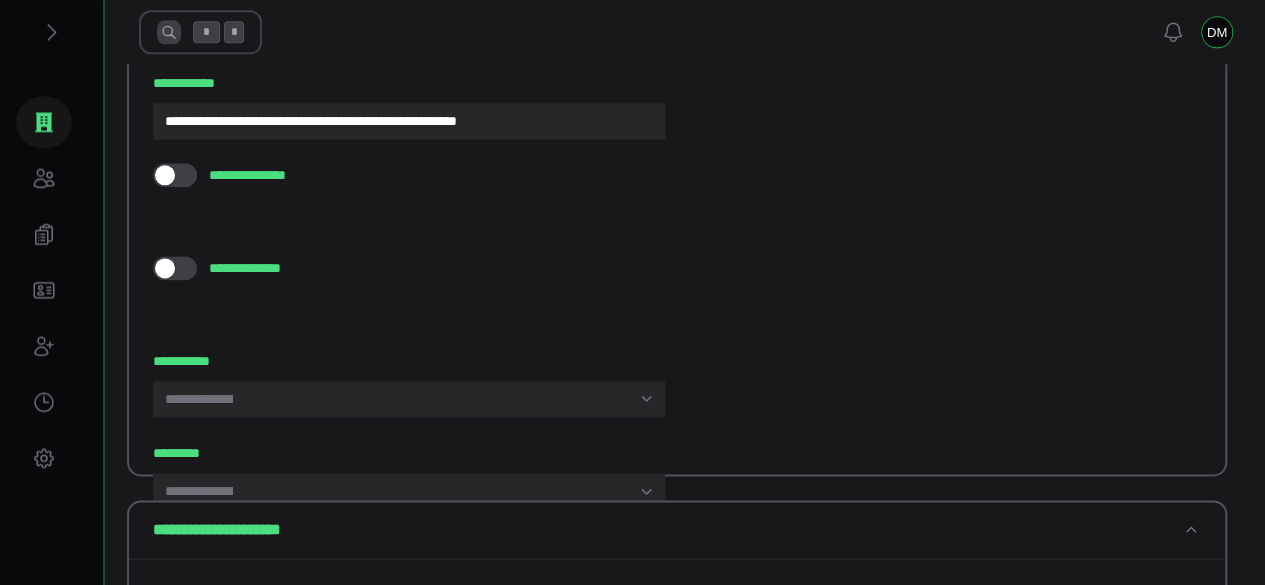 scroll, scrollTop: 1308, scrollLeft: 0, axis: vertical 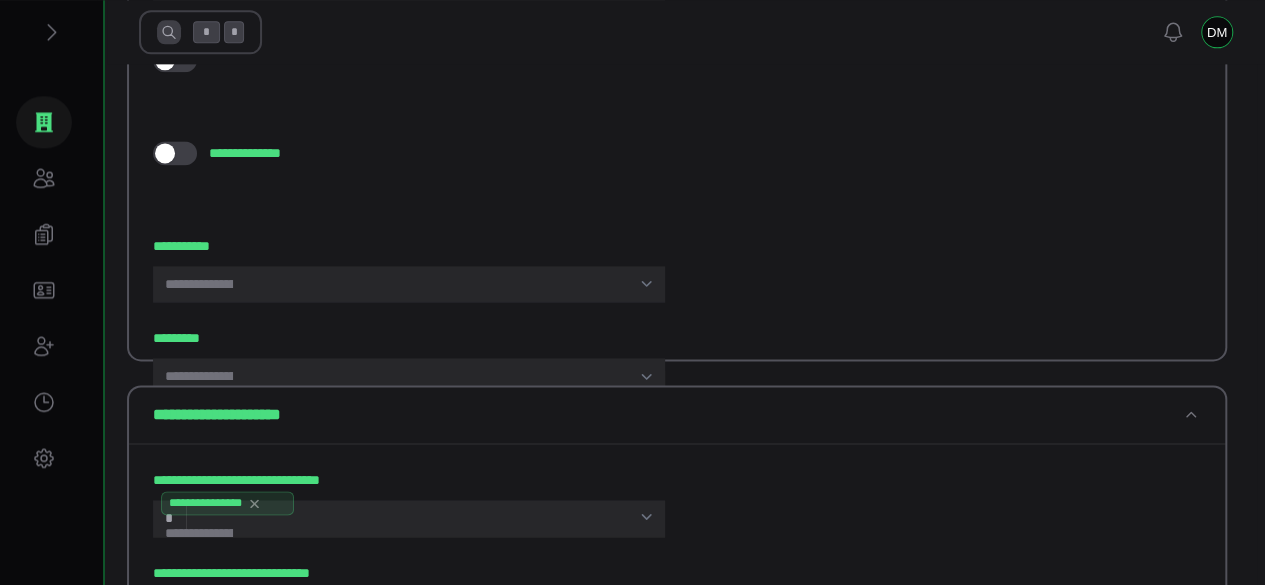 type on "***" 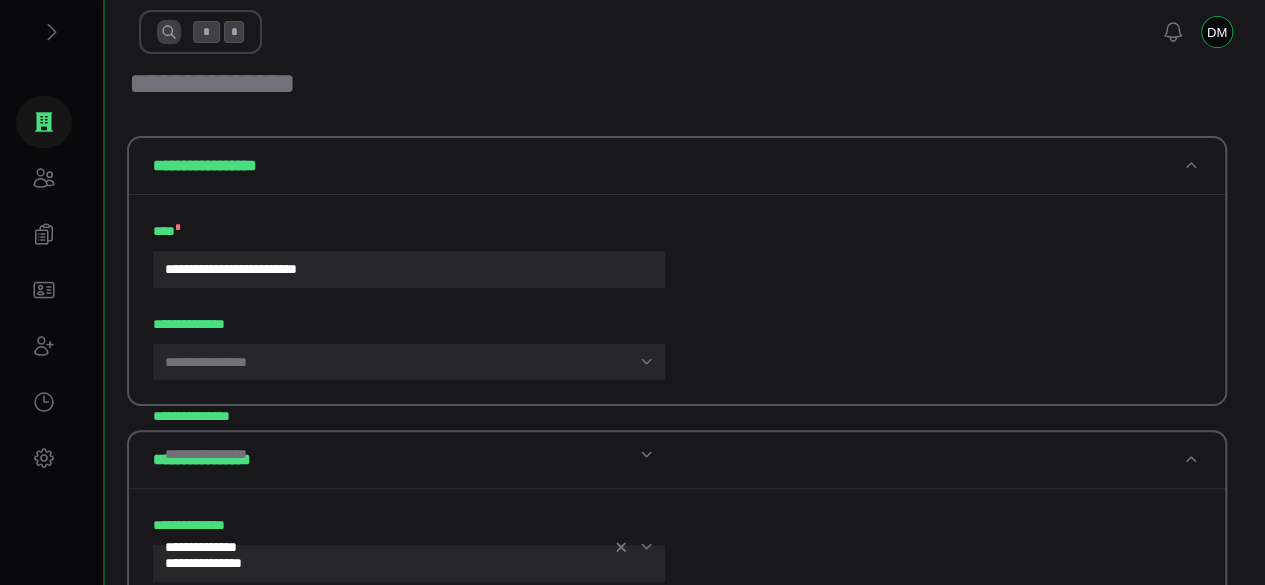 scroll, scrollTop: 0, scrollLeft: 0, axis: both 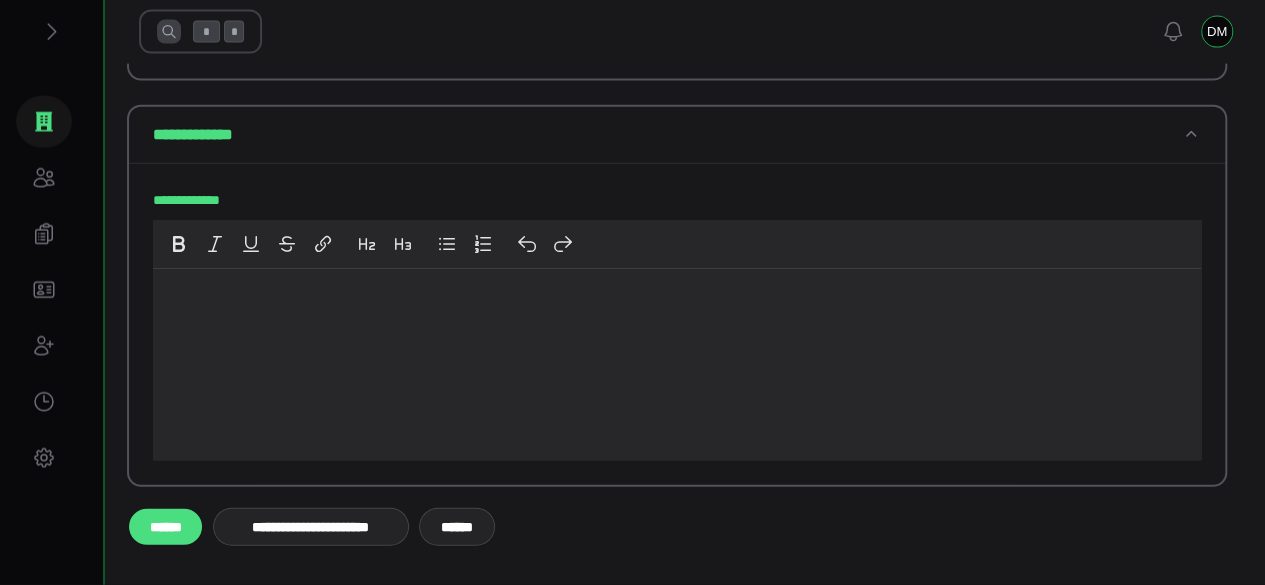 click on "******" at bounding box center [165, 527] 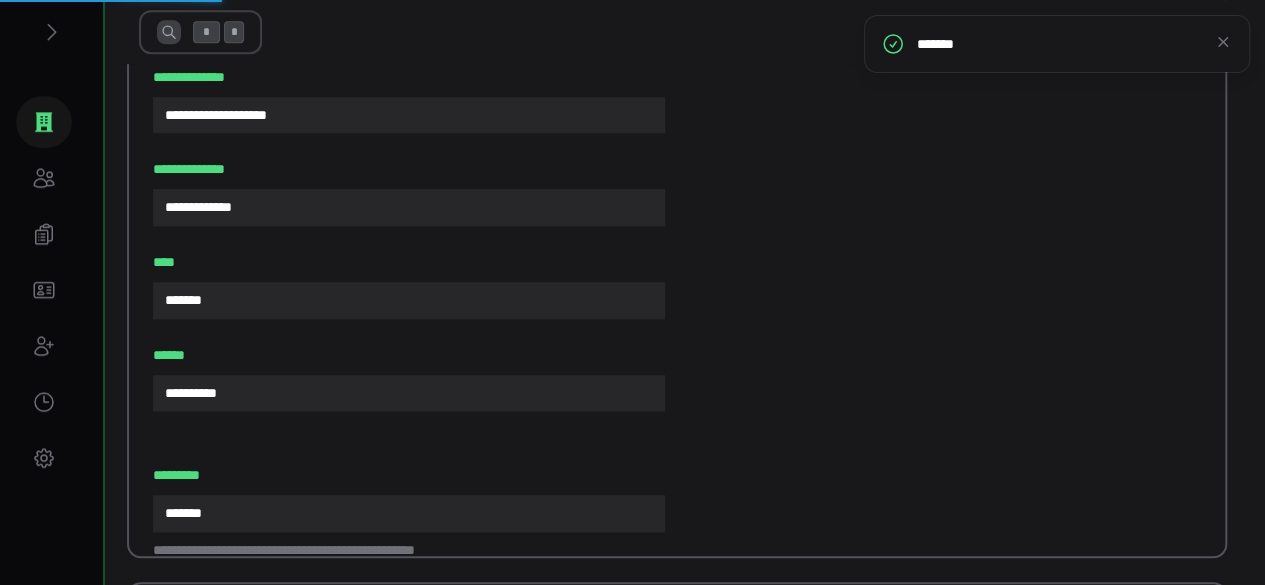 scroll, scrollTop: 486, scrollLeft: 0, axis: vertical 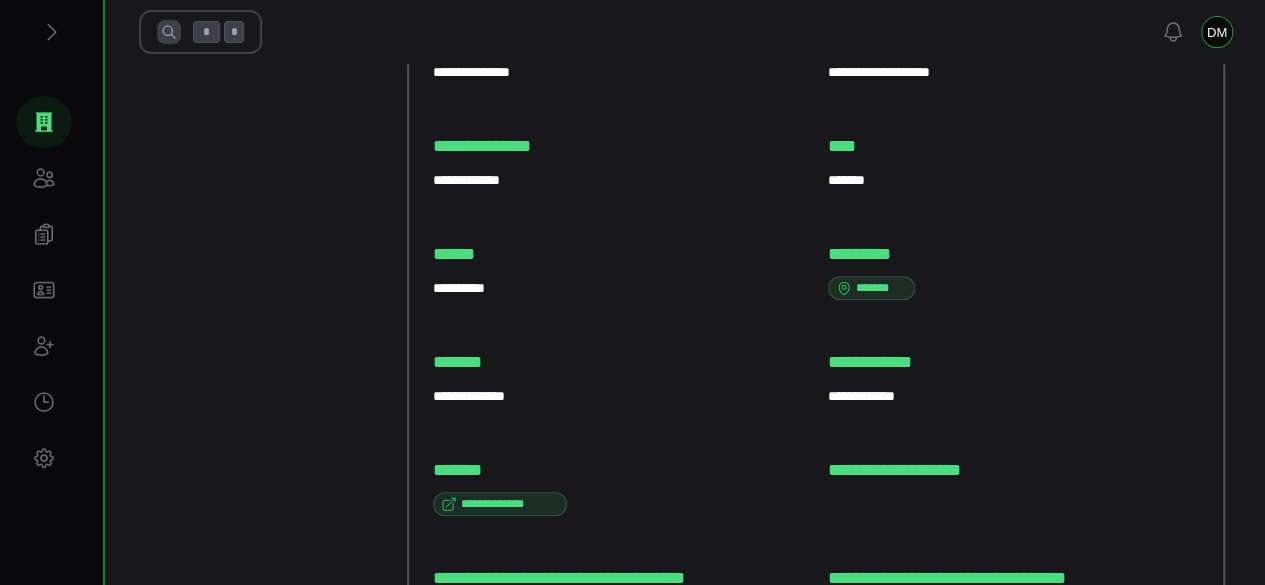 click 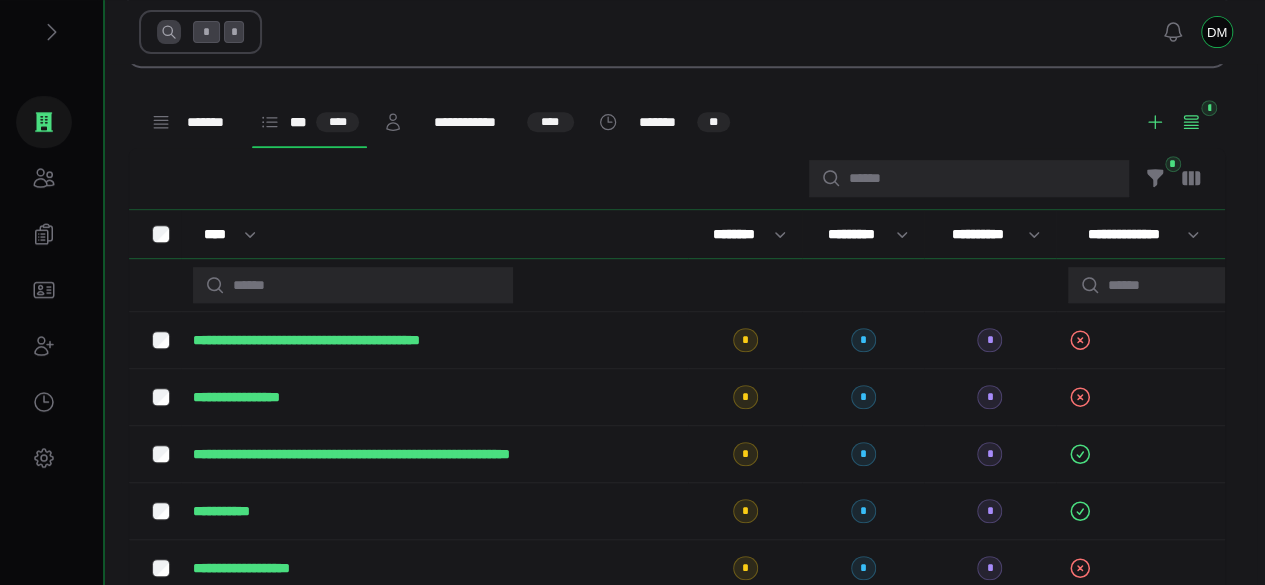 scroll, scrollTop: 0, scrollLeft: 0, axis: both 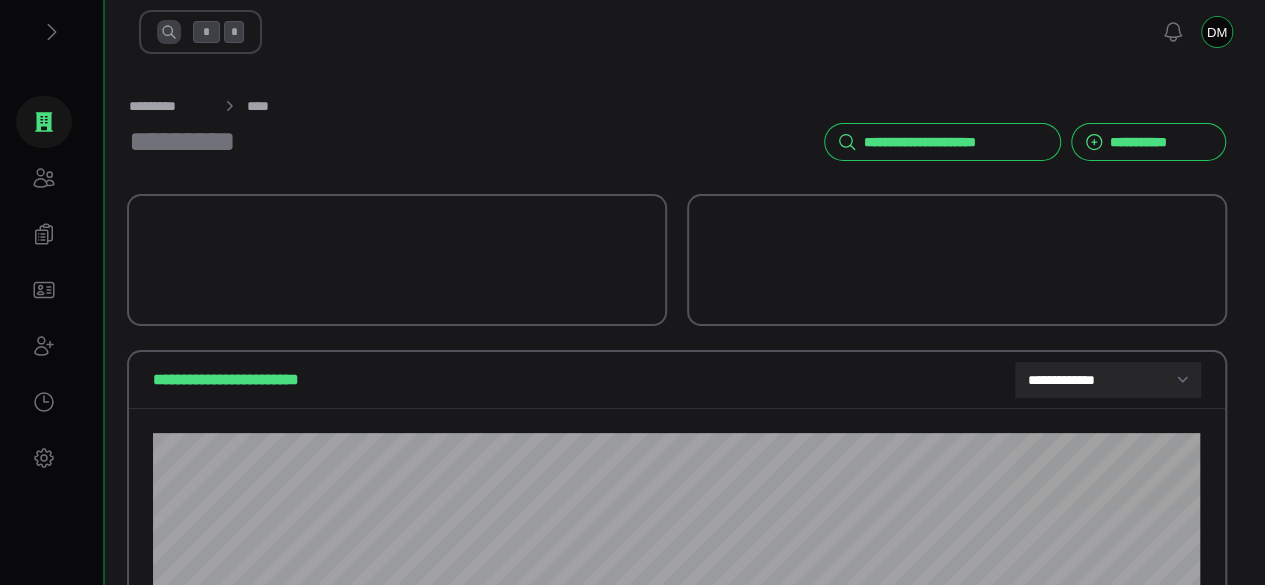 select on "**********" 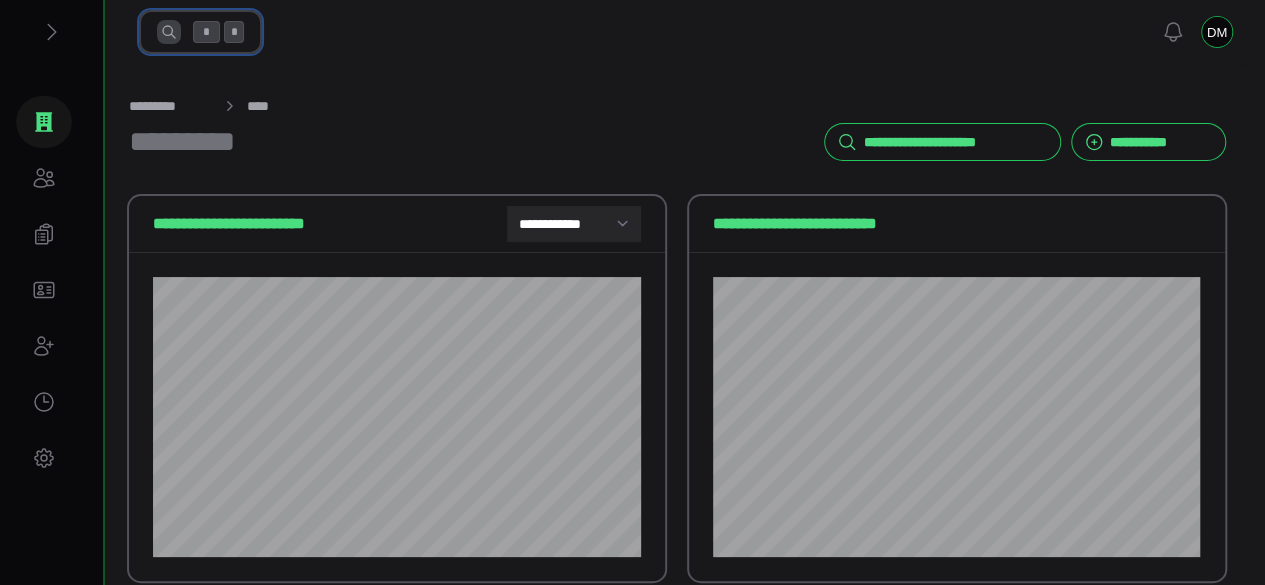 click 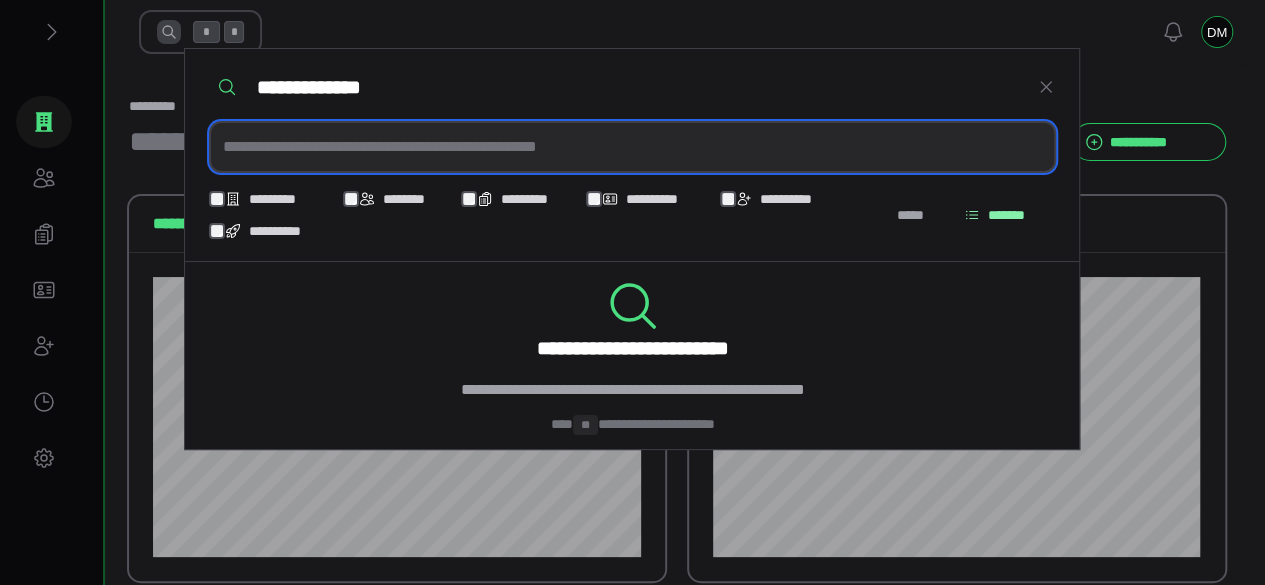click at bounding box center (632, 147) 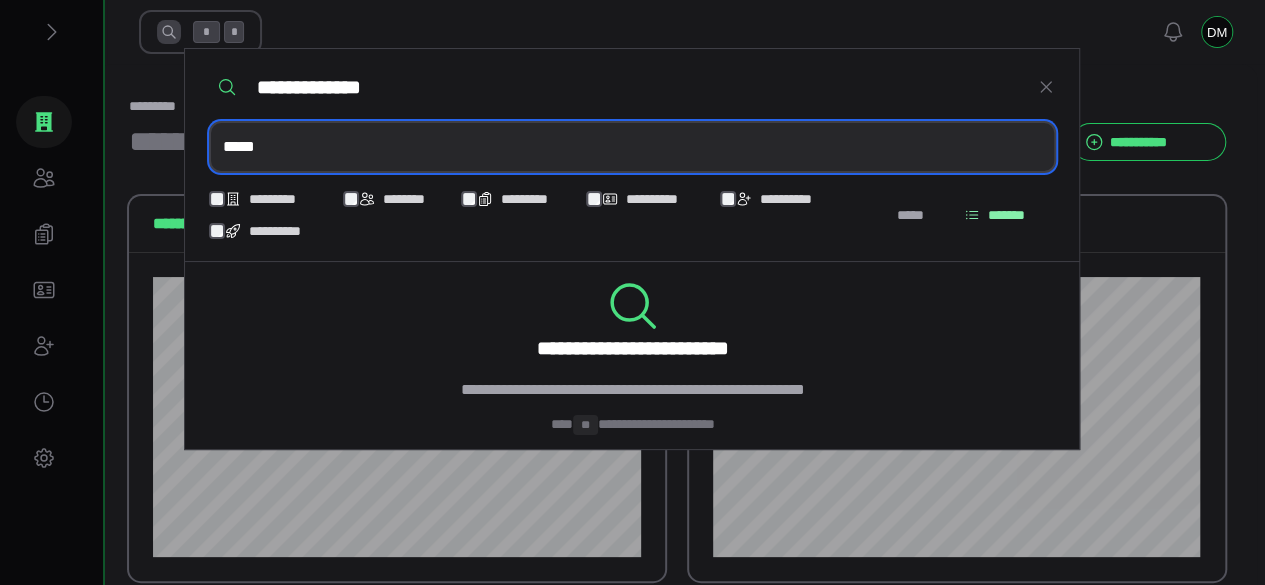 type on "*****" 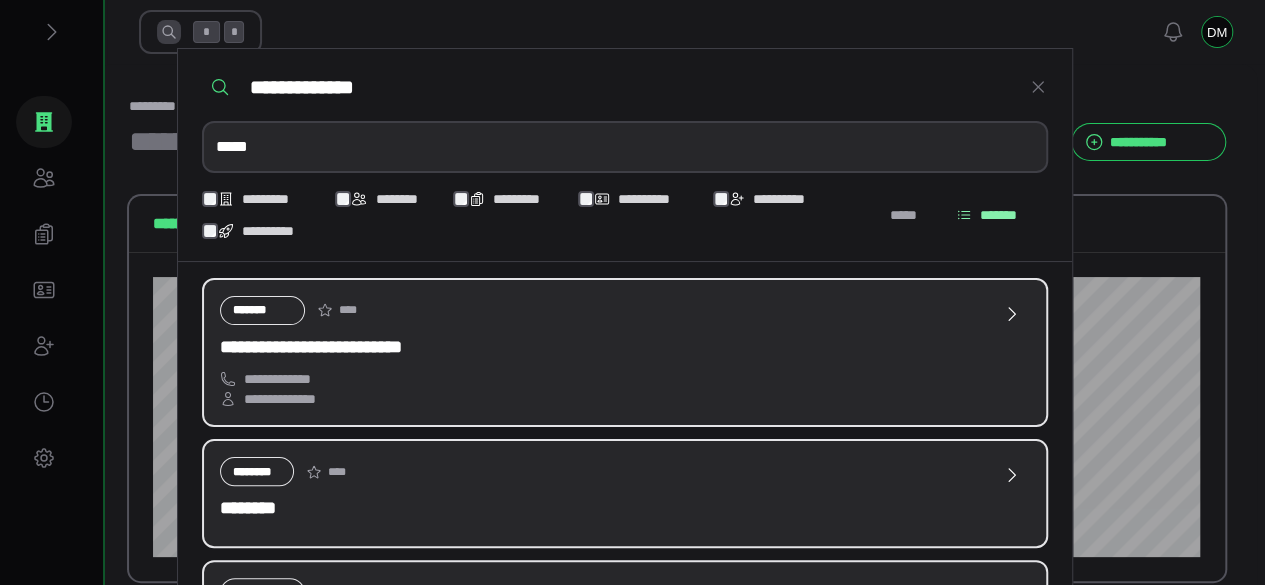 click on "**********" at bounding box center (607, 347) 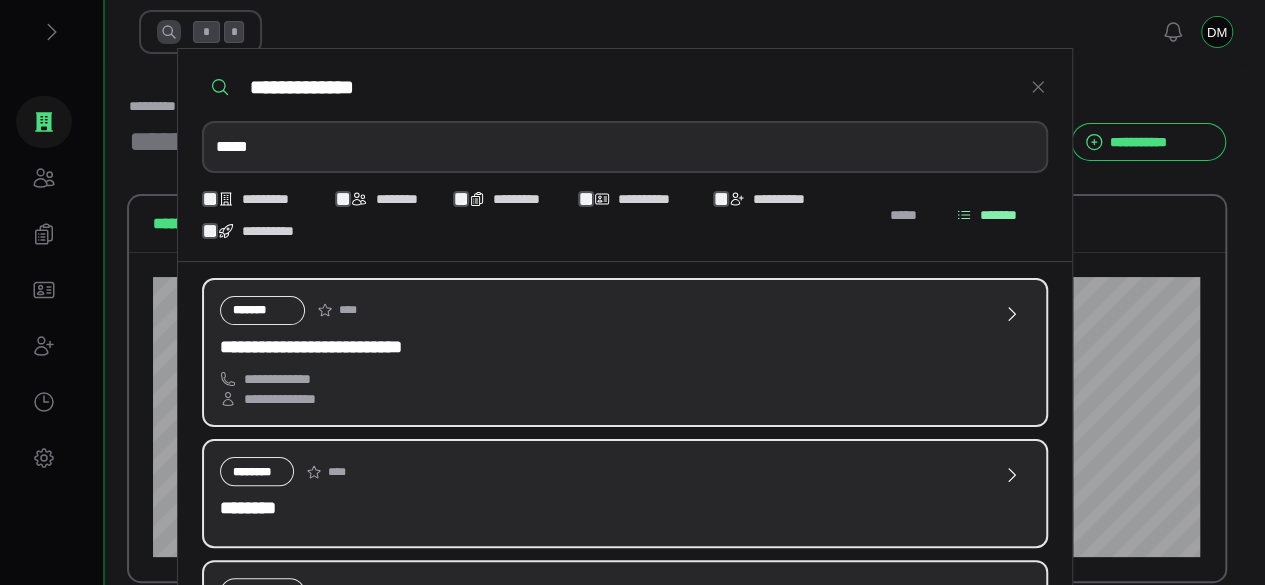 type 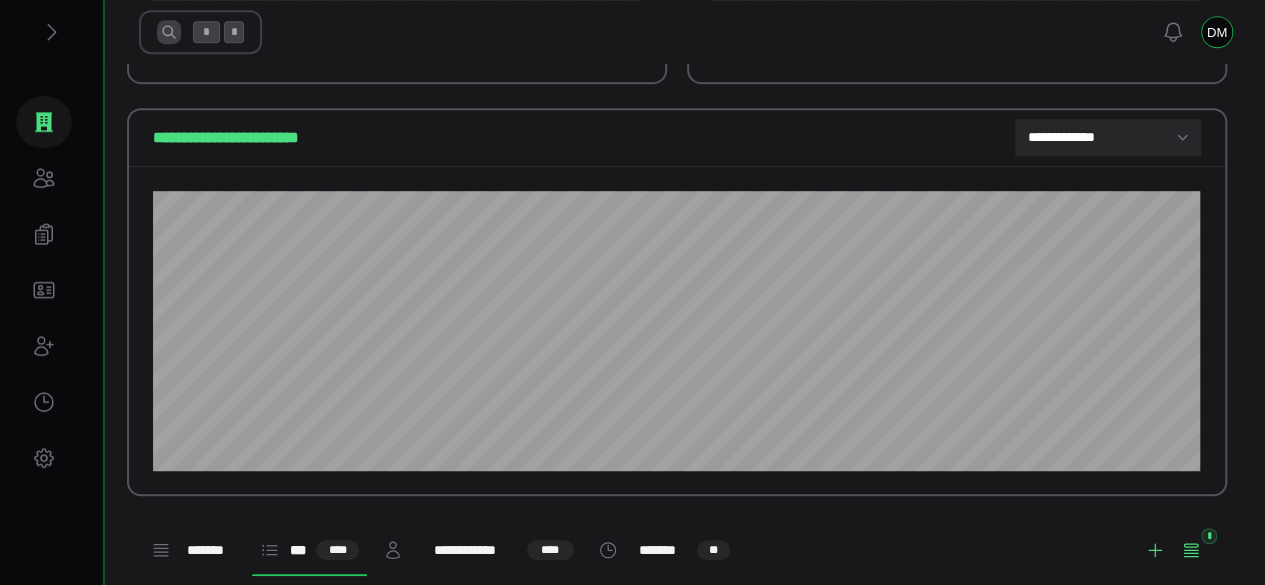 scroll, scrollTop: 500, scrollLeft: 0, axis: vertical 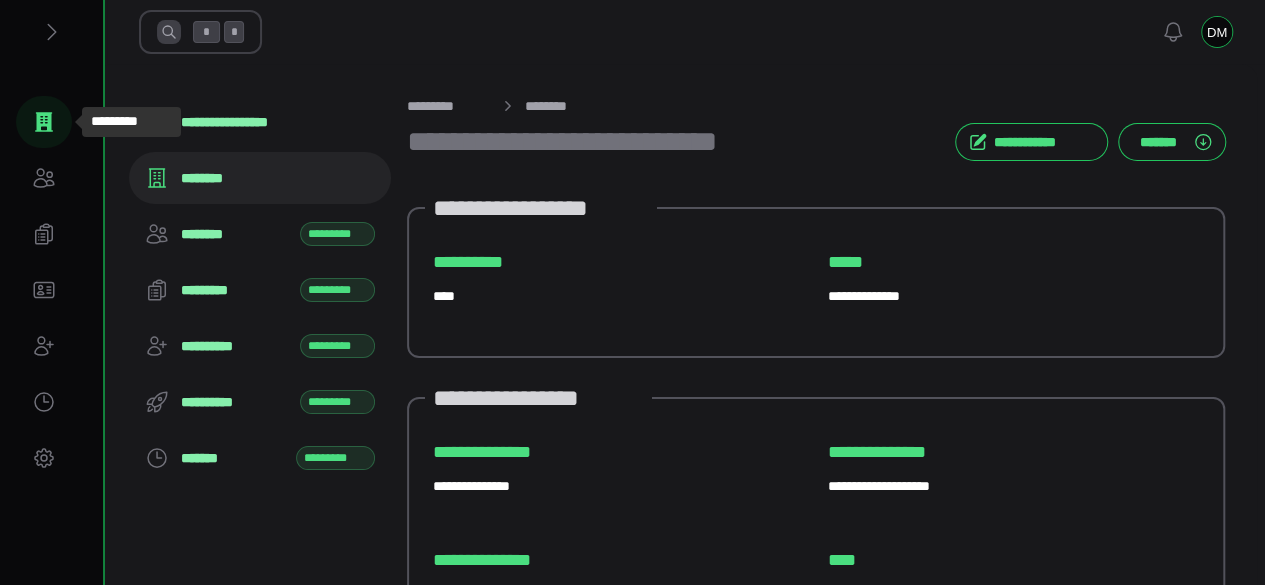 click 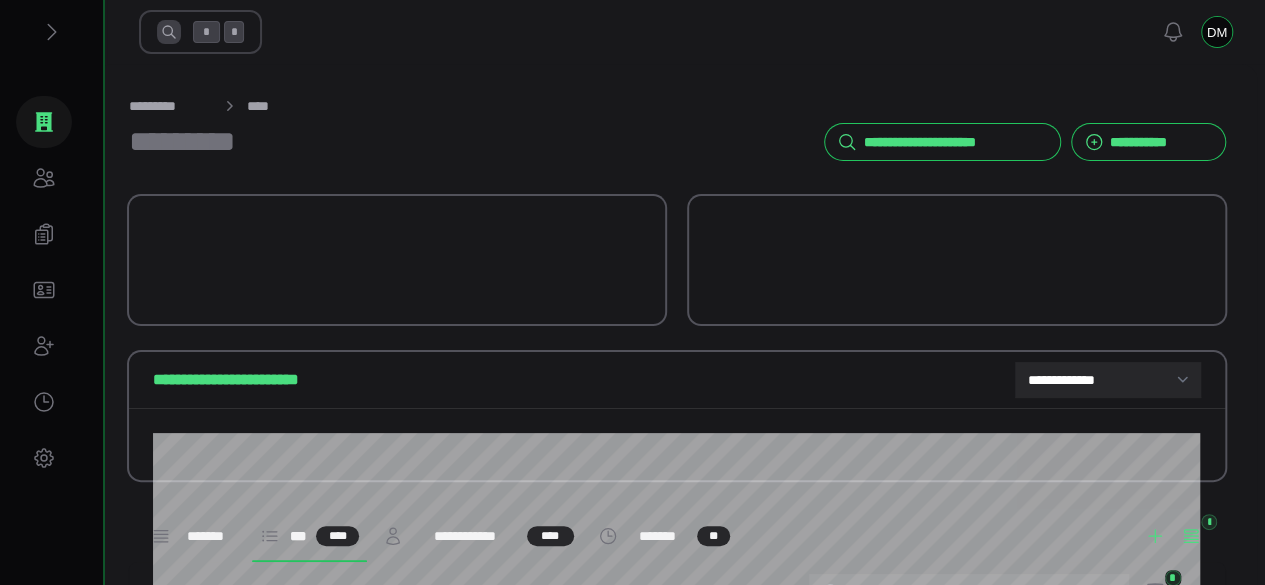 select on "**********" 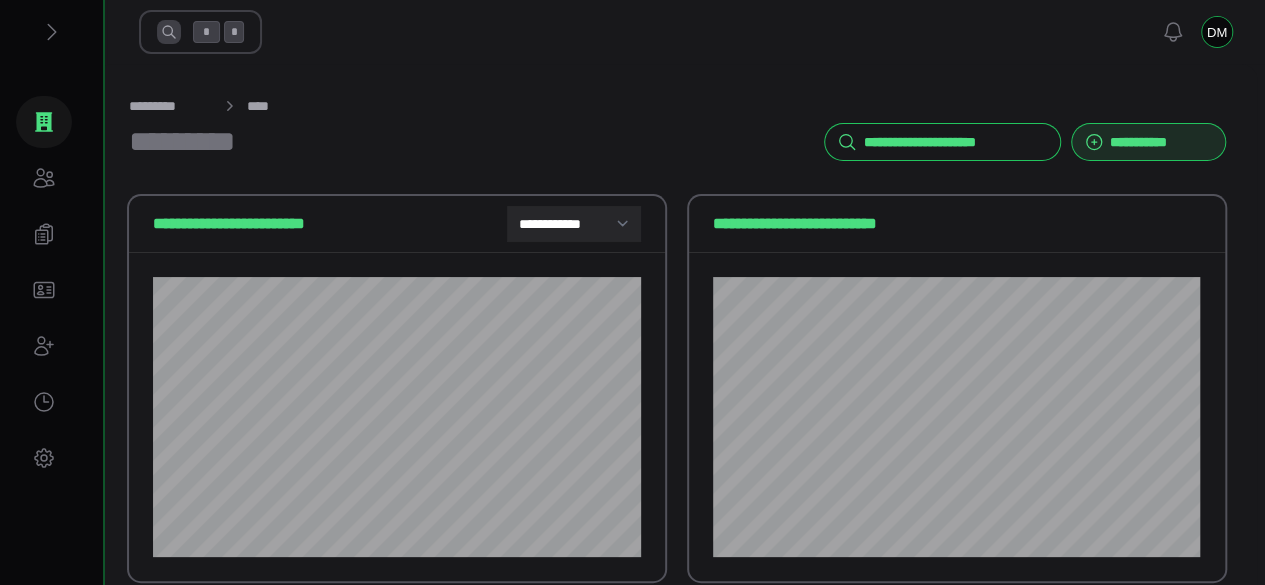 click on "**********" at bounding box center [1161, 142] 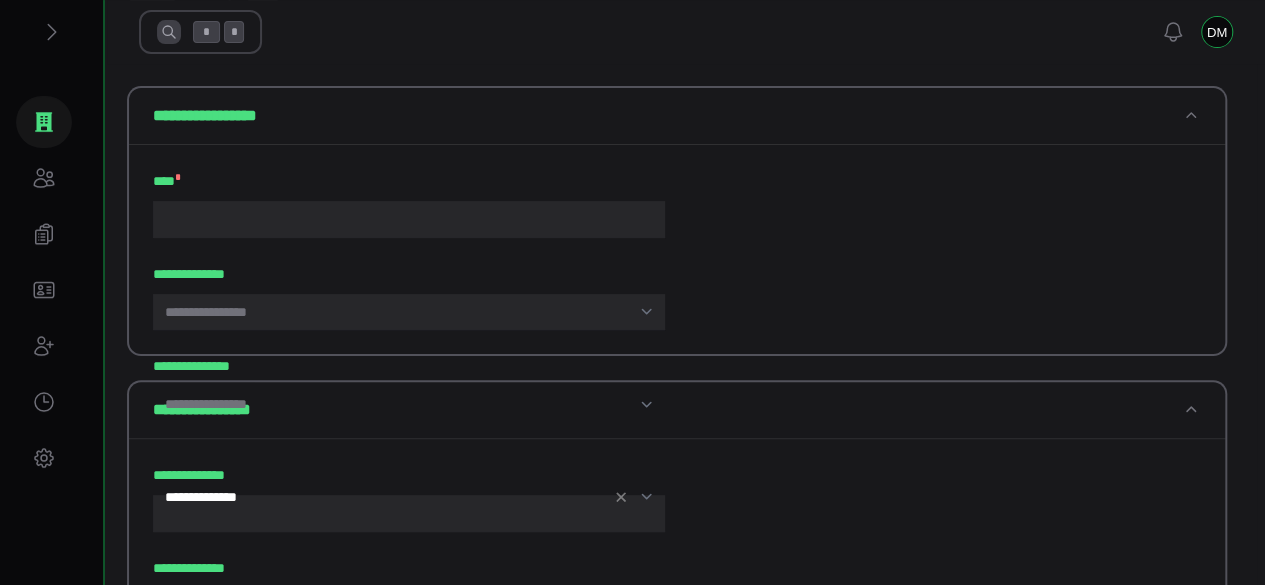 scroll, scrollTop: 54, scrollLeft: 0, axis: vertical 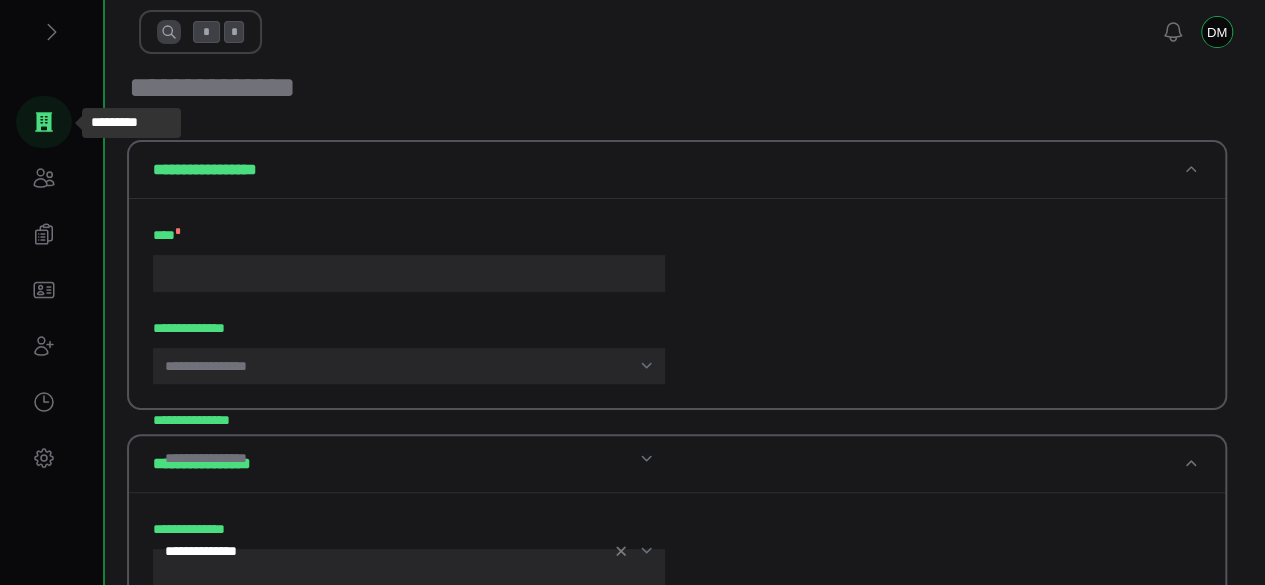 click 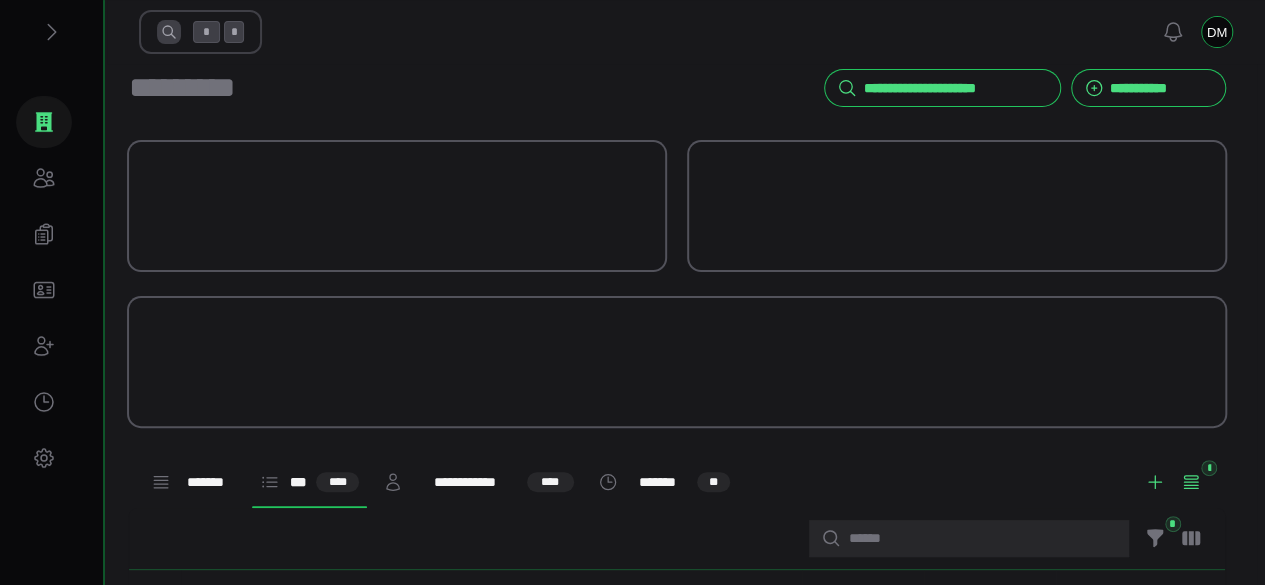 scroll, scrollTop: 0, scrollLeft: 0, axis: both 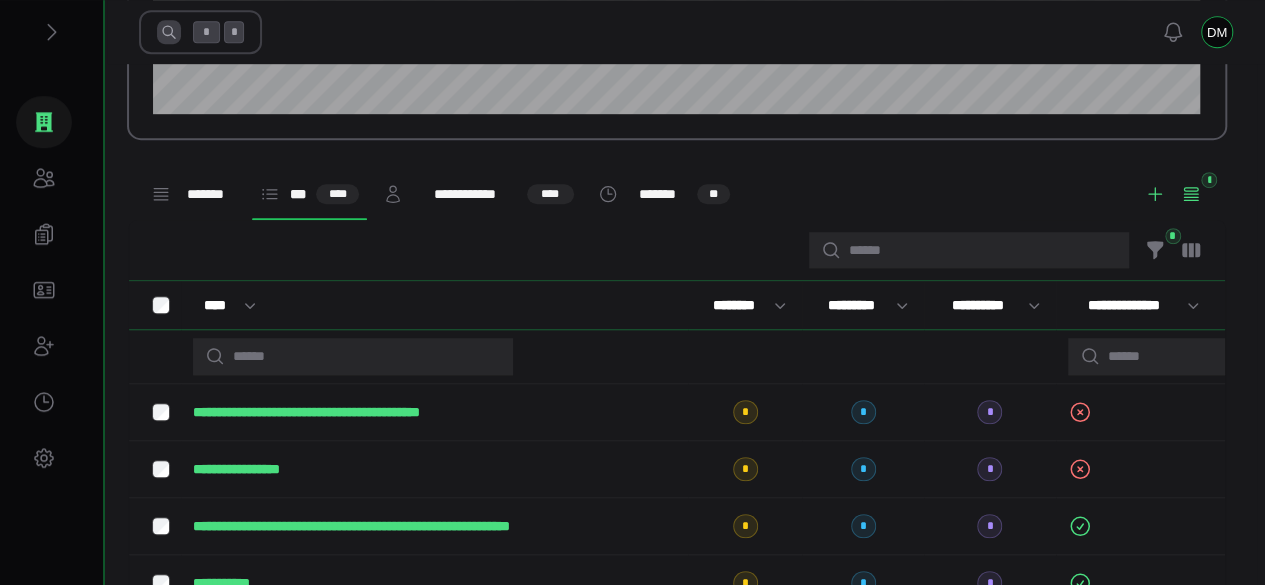 select on "**********" 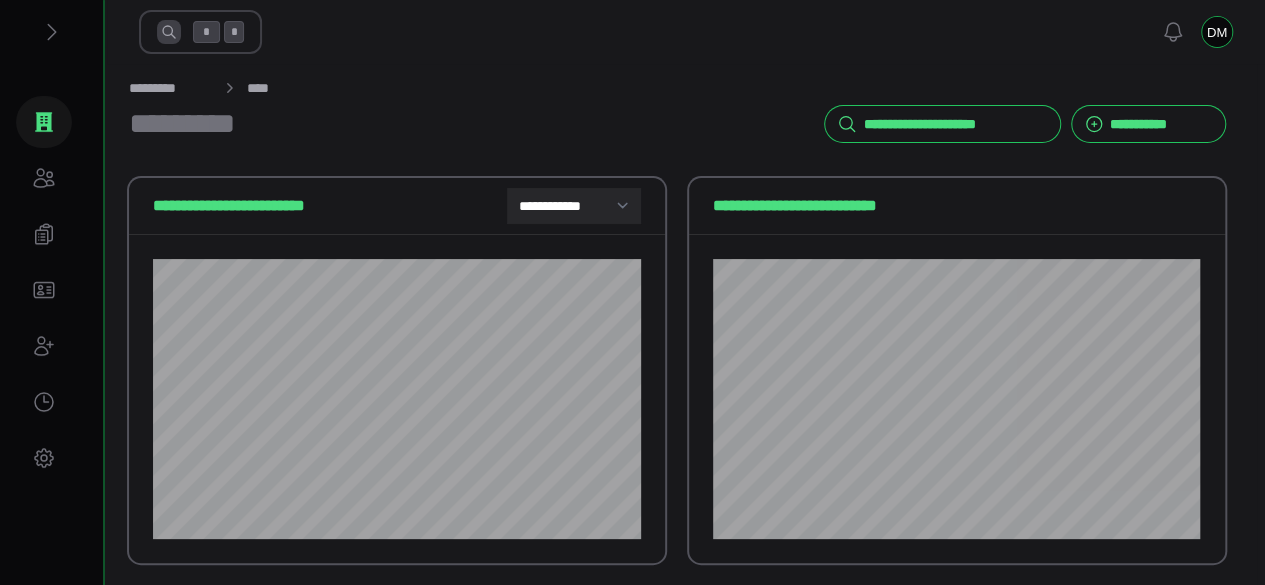scroll, scrollTop: 0, scrollLeft: 0, axis: both 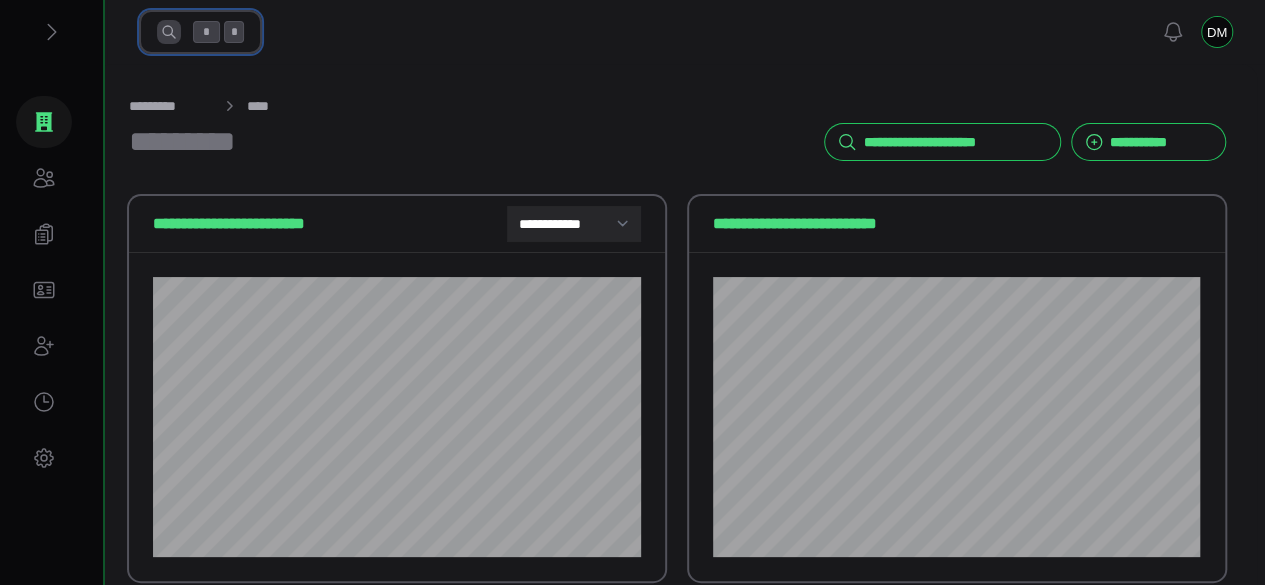 click 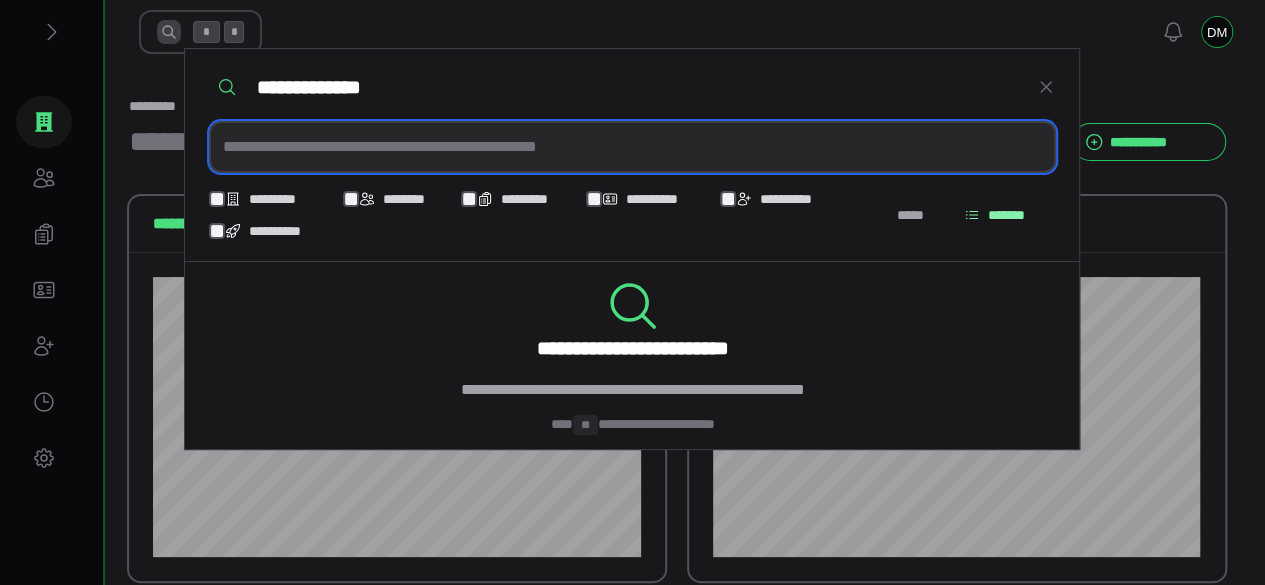 click at bounding box center [632, 147] 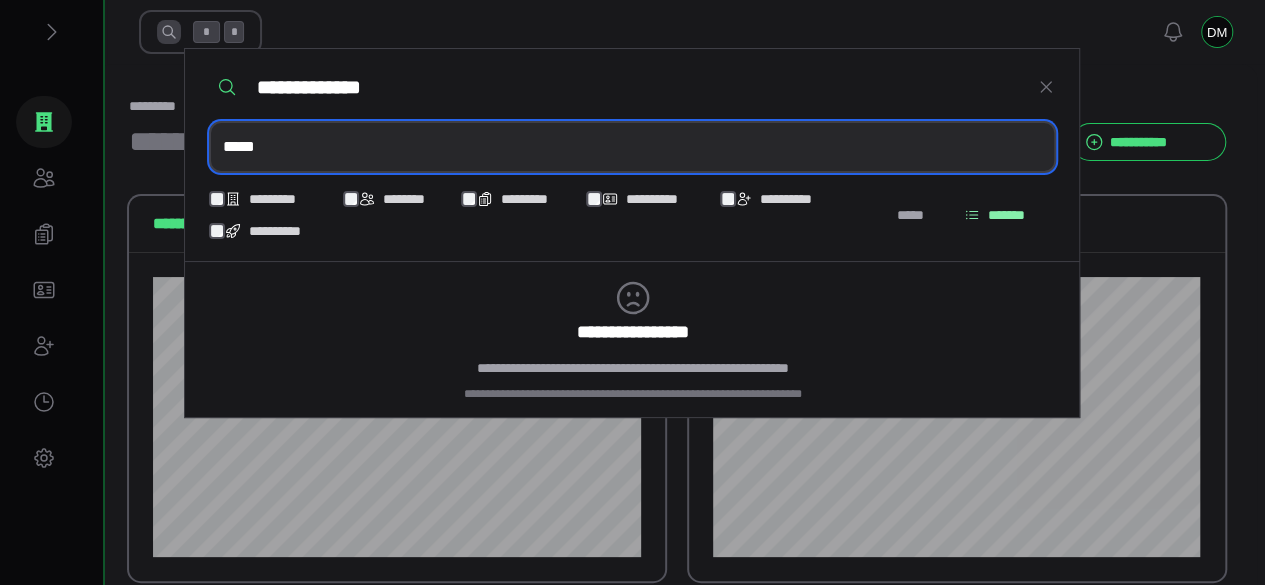 type on "*****" 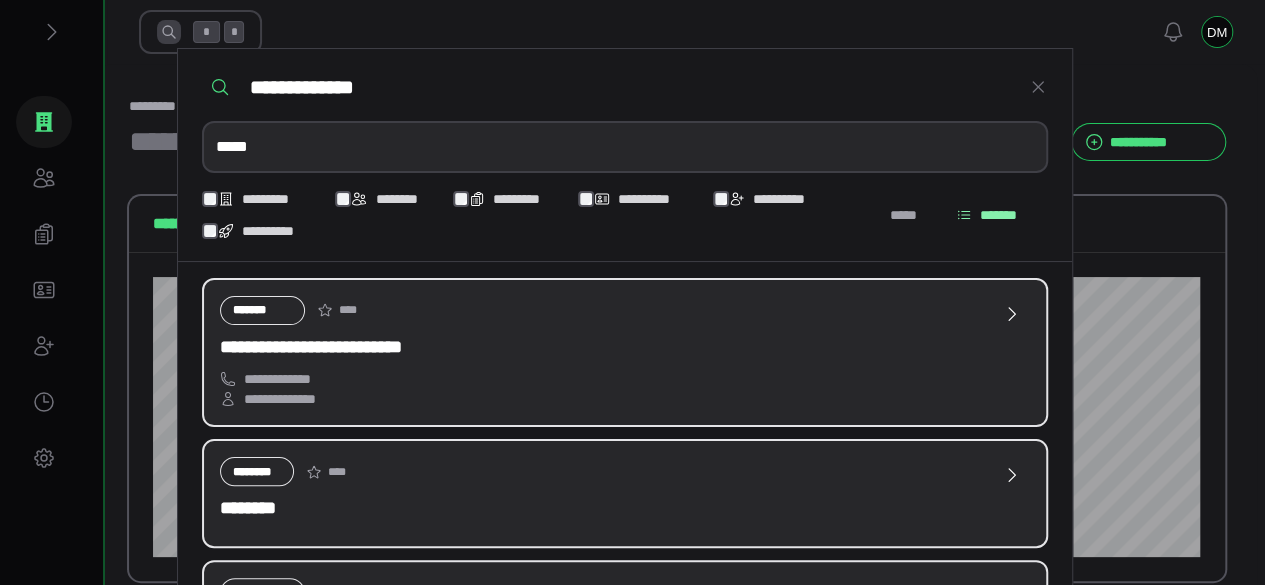 click on "**********" at bounding box center (607, 347) 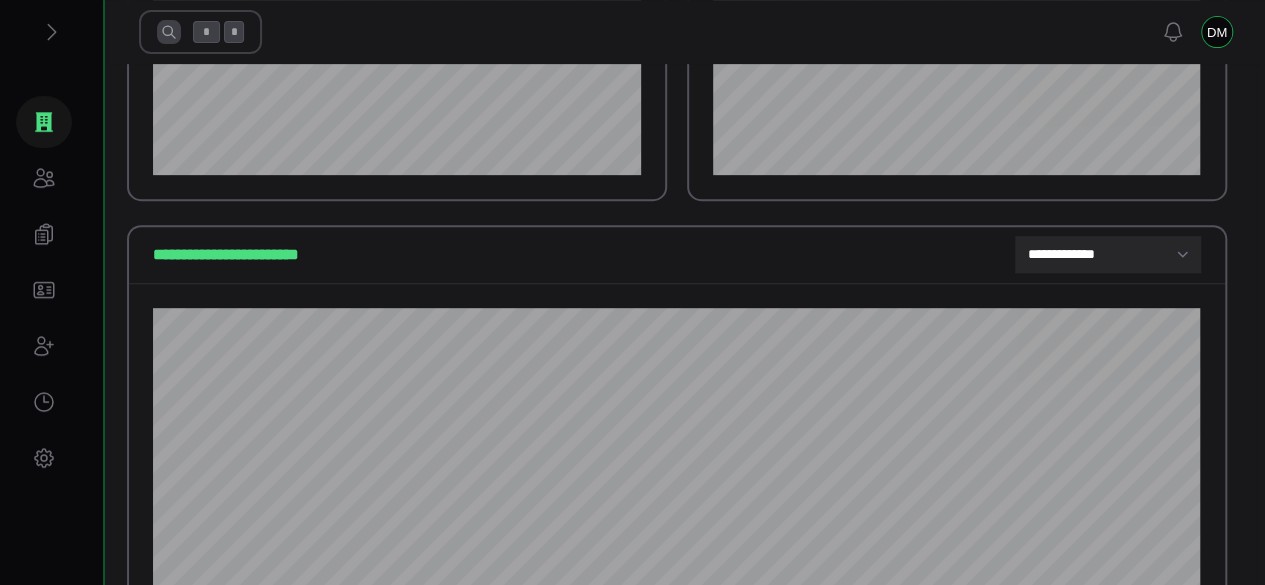 scroll, scrollTop: 400, scrollLeft: 0, axis: vertical 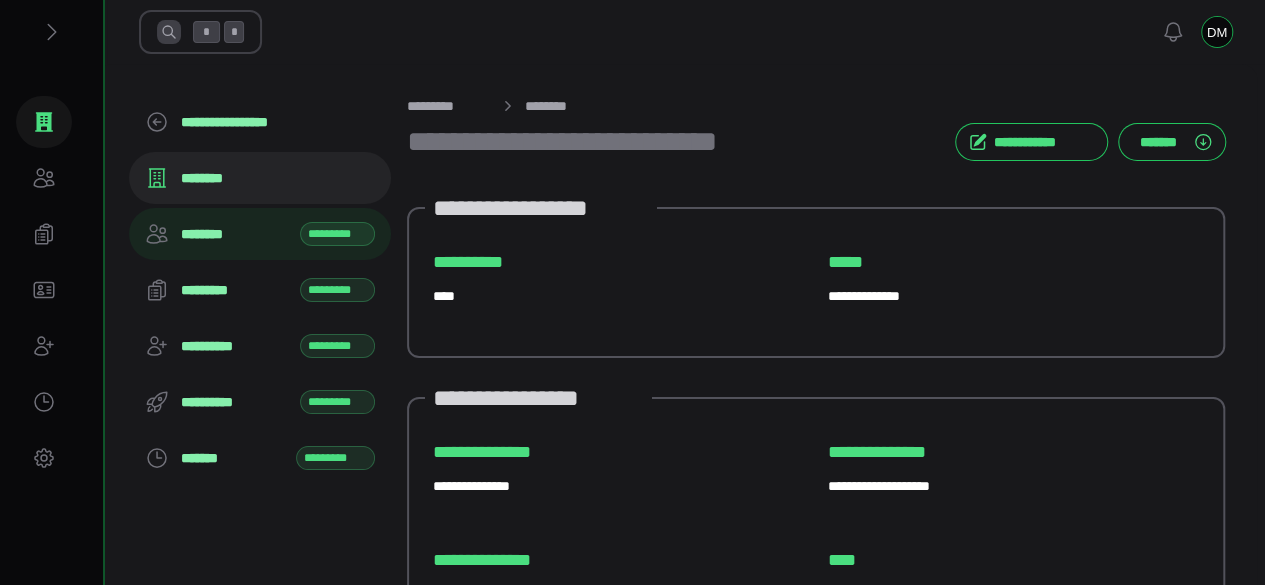 click on "********" at bounding box center [234, 234] 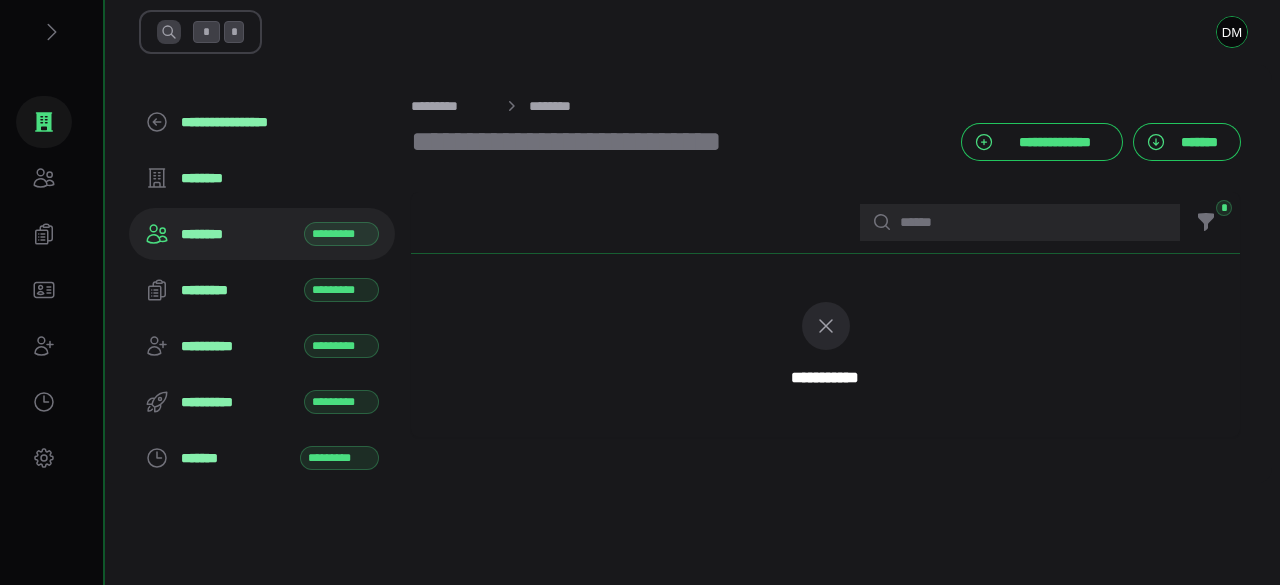 scroll, scrollTop: 0, scrollLeft: 0, axis: both 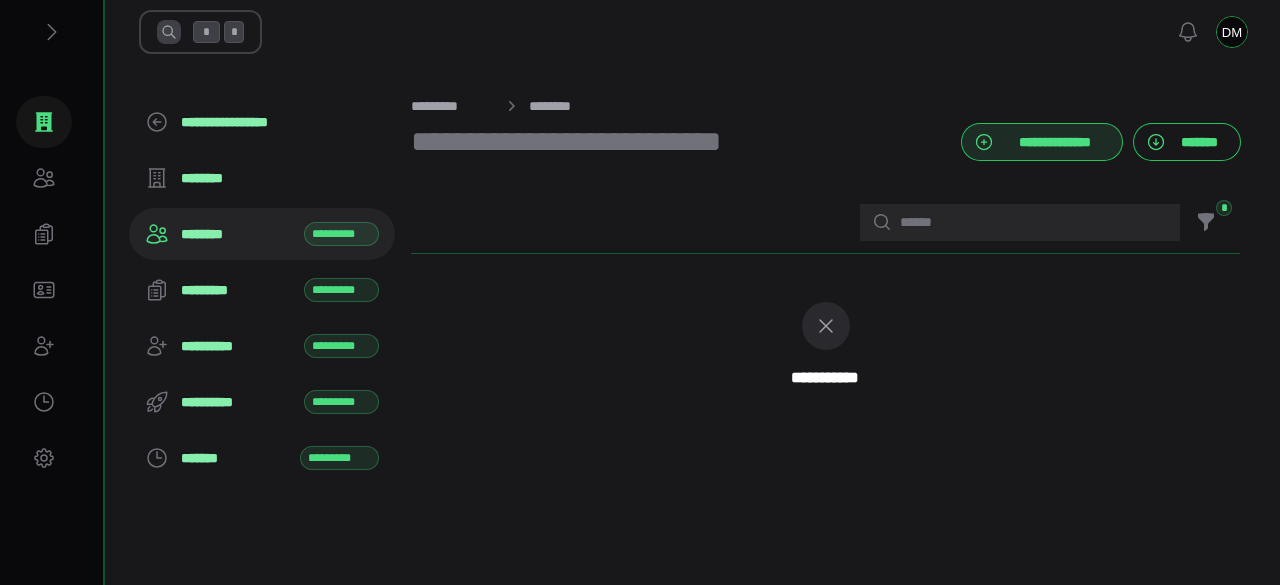 click on "**********" at bounding box center [1055, 142] 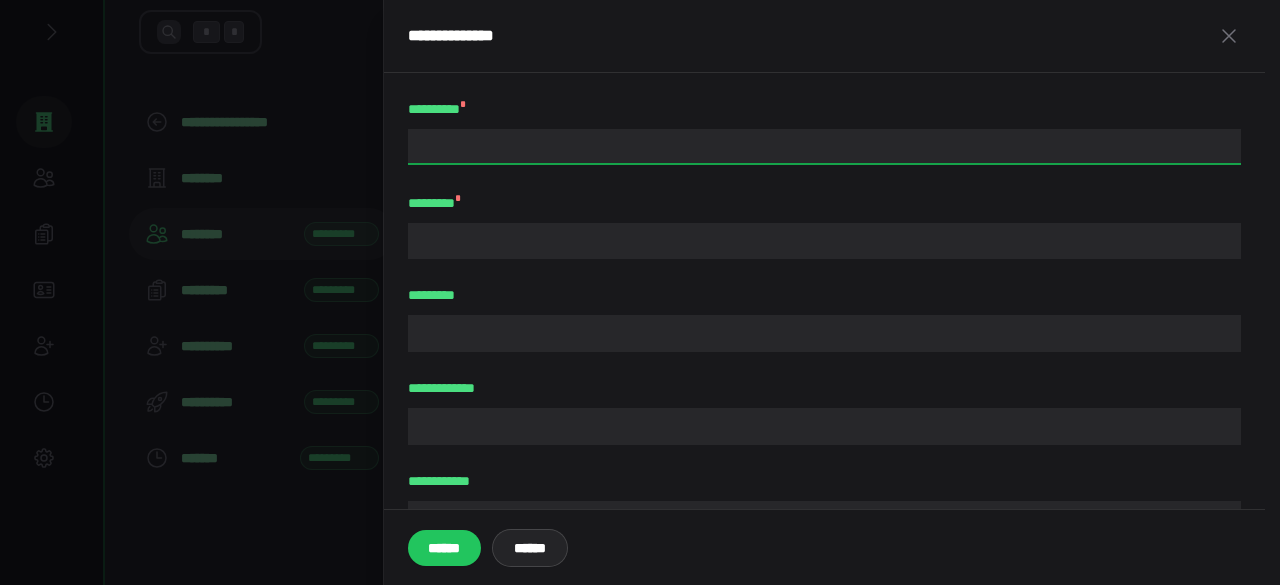 click on "**********" at bounding box center [824, 147] 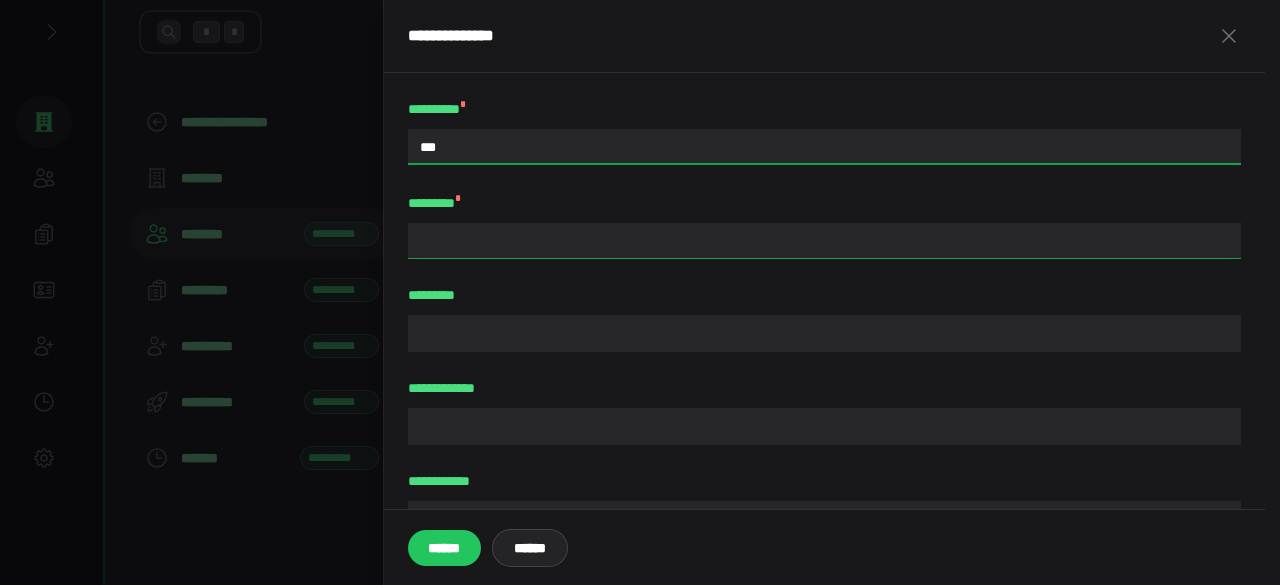 type on "***" 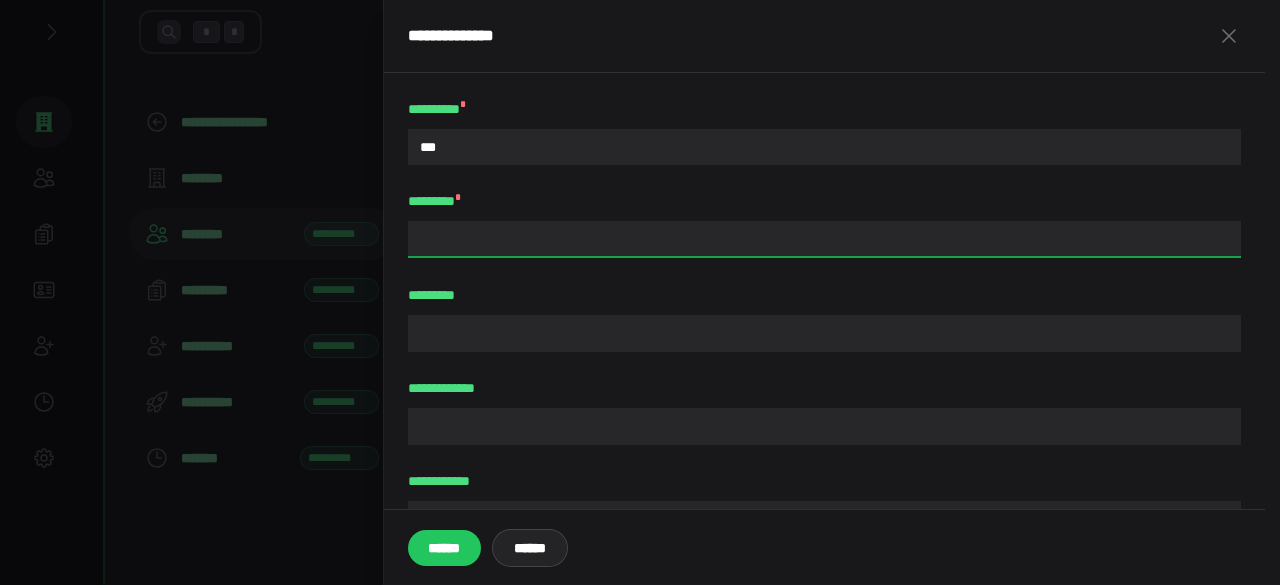 click on "********* *" at bounding box center (824, 239) 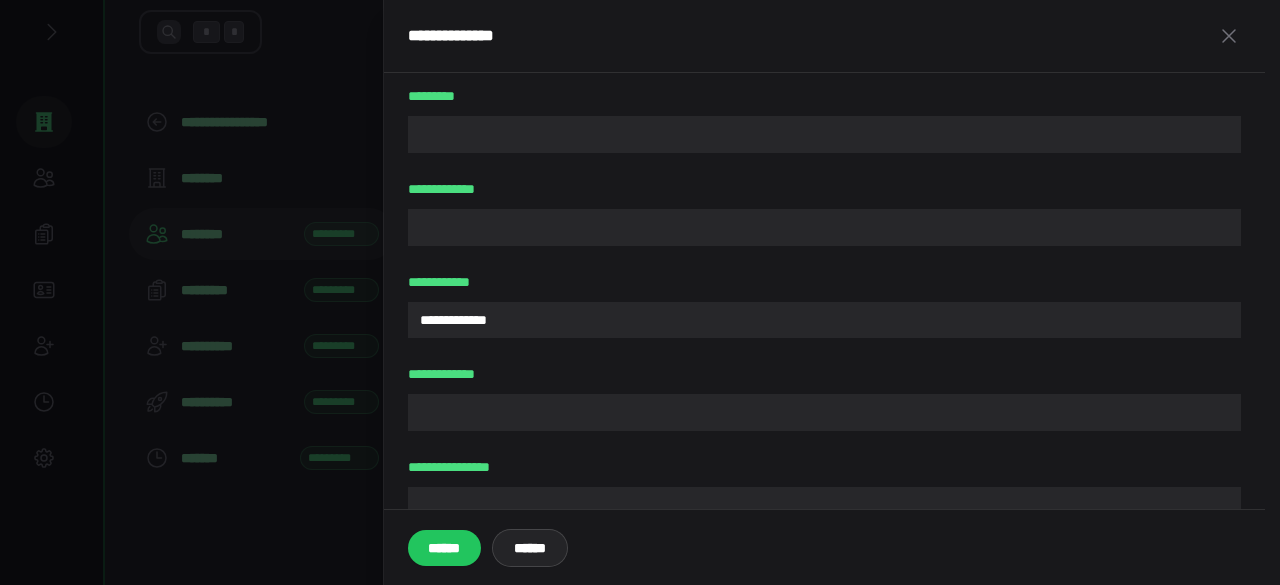 scroll, scrollTop: 200, scrollLeft: 0, axis: vertical 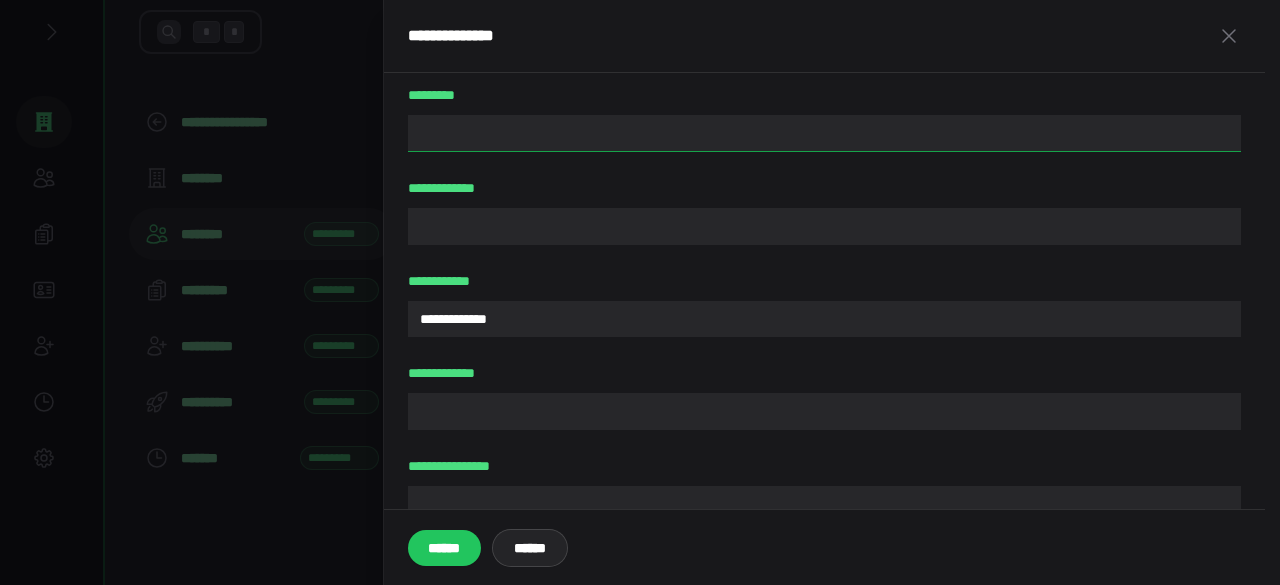 type on "********" 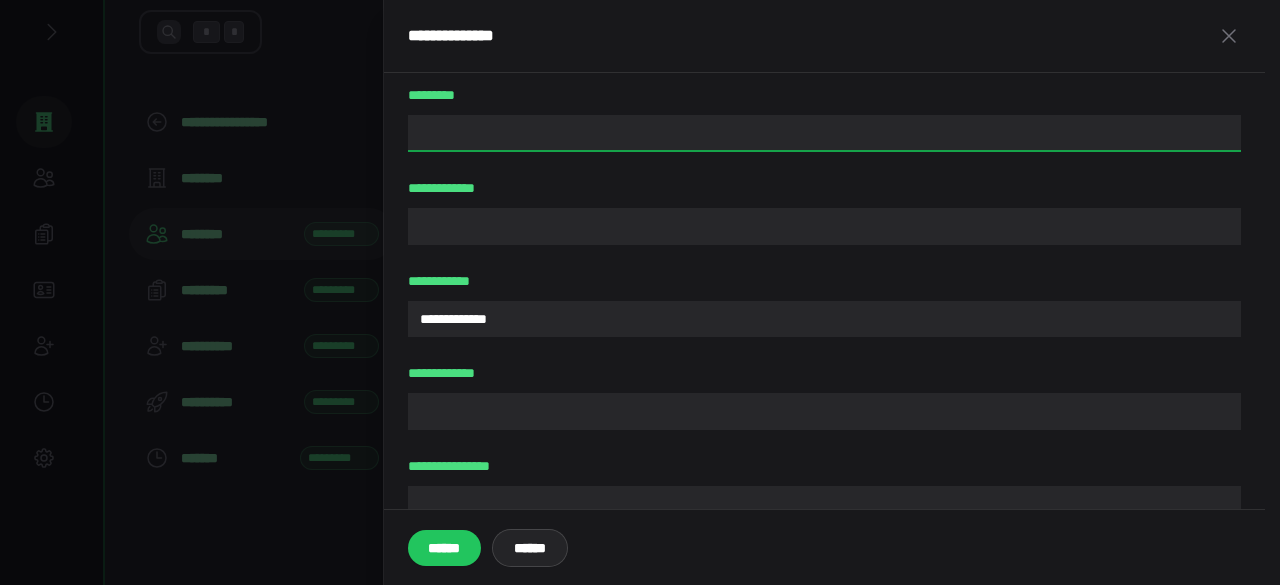 click on "*********" at bounding box center (824, 133) 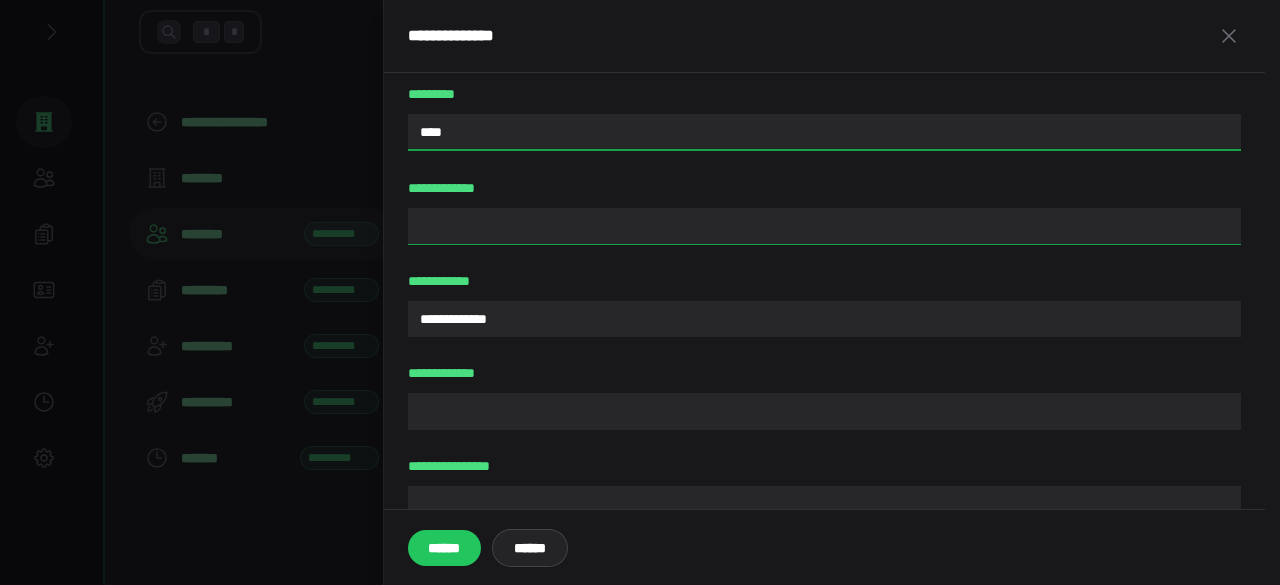 type on "****" 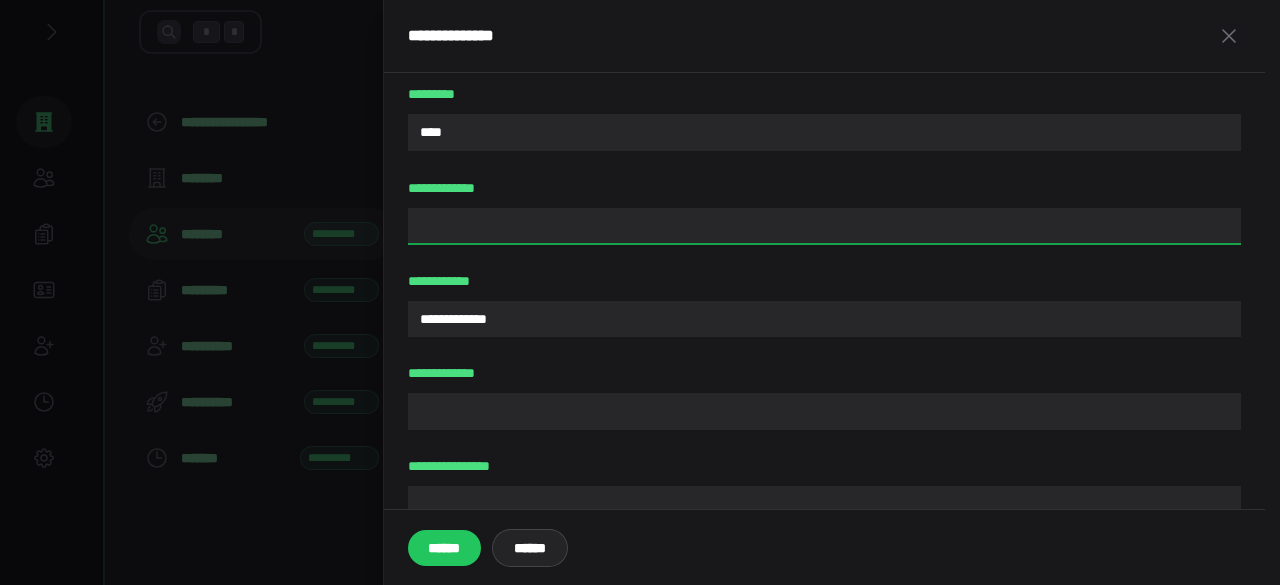 click on "**********" at bounding box center (824, 226) 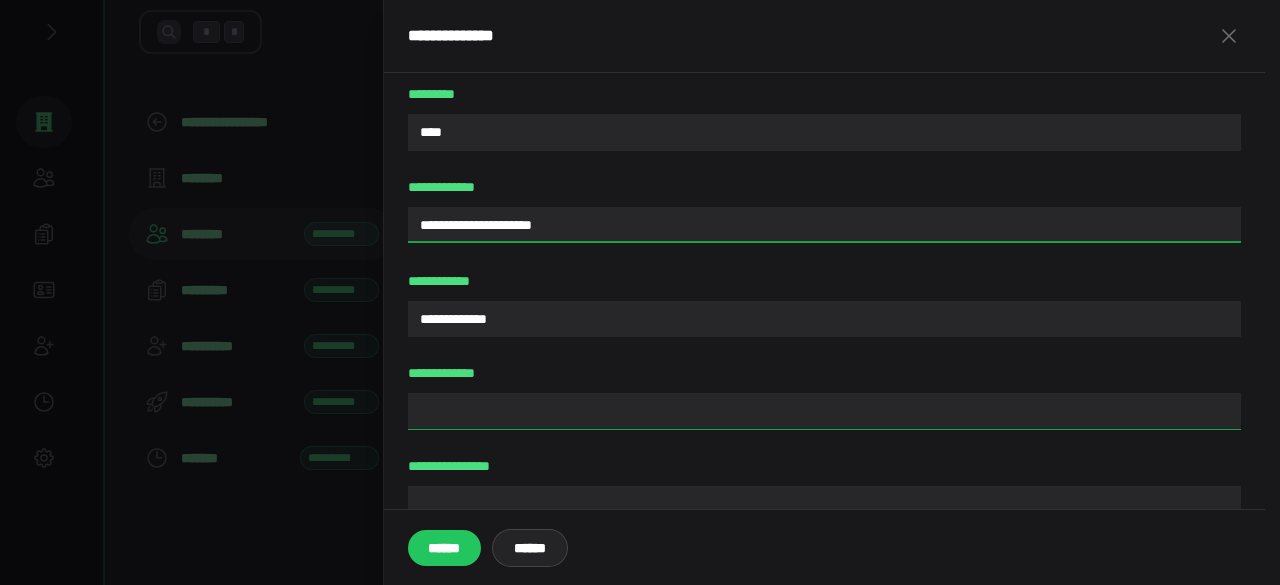 type on "**********" 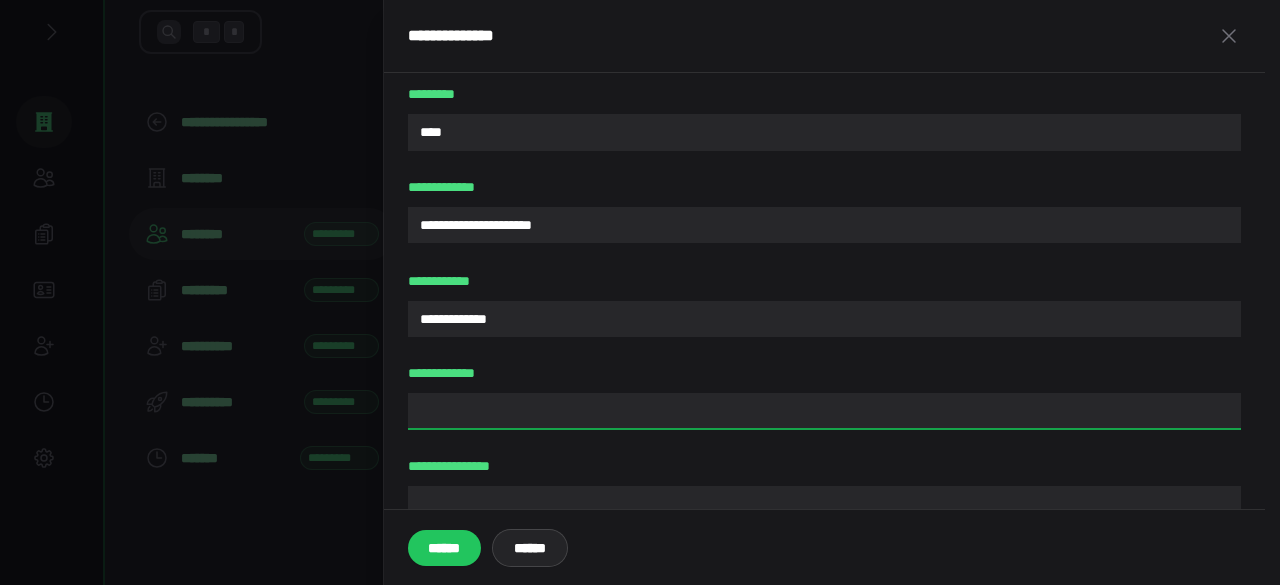click on "**********" at bounding box center (824, 411) 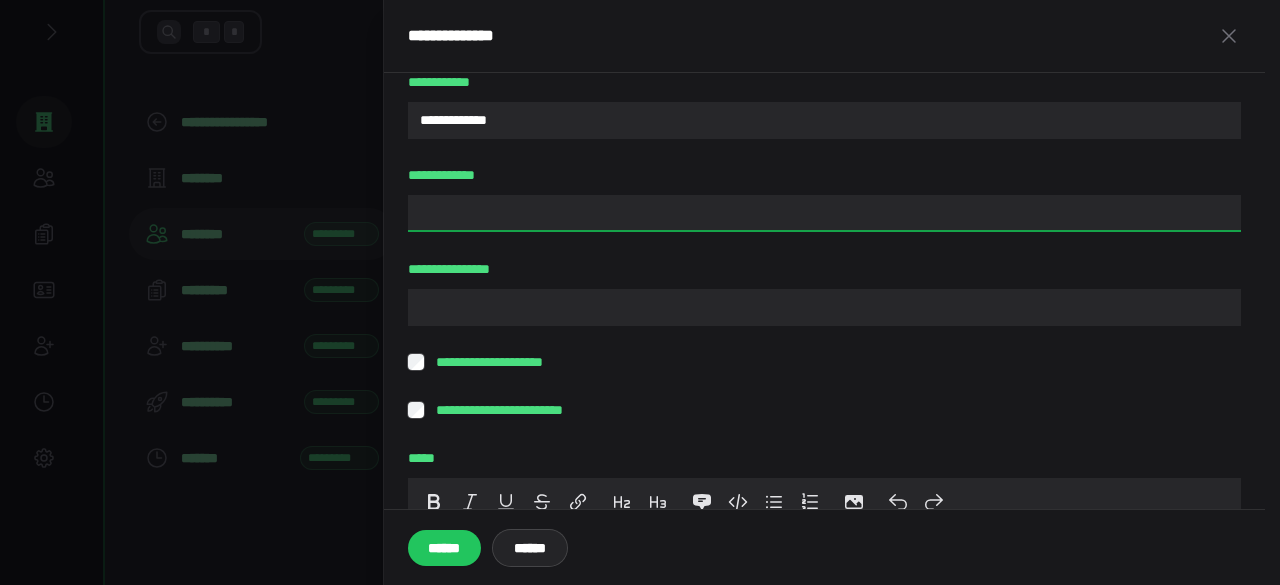 scroll, scrollTop: 400, scrollLeft: 0, axis: vertical 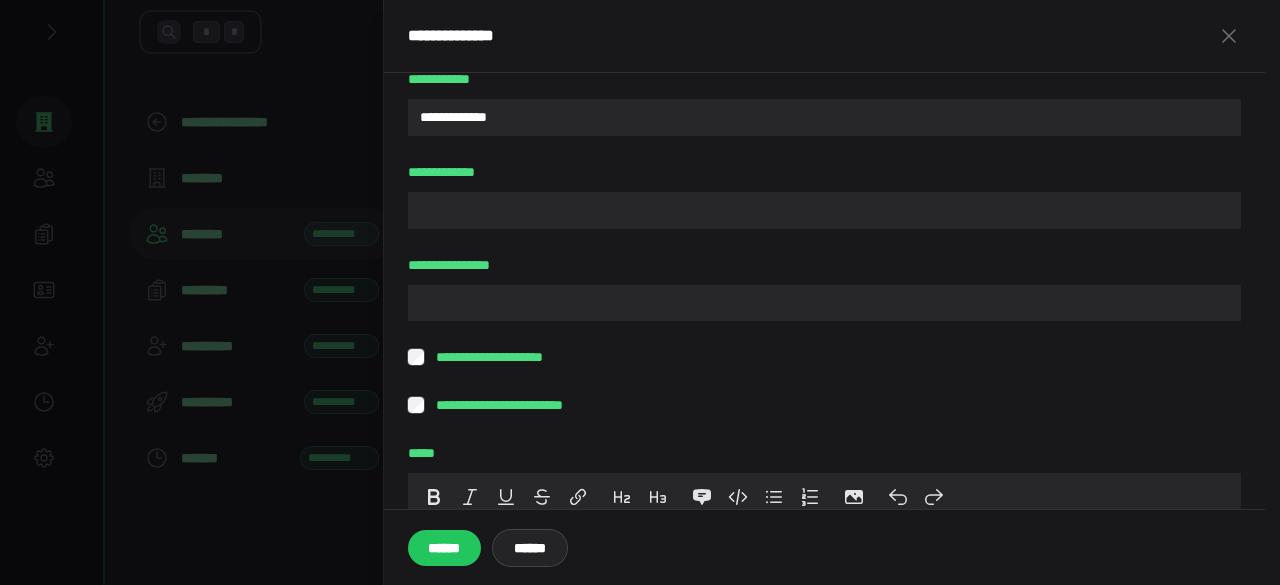 click on "**********" at bounding box center [824, 206] 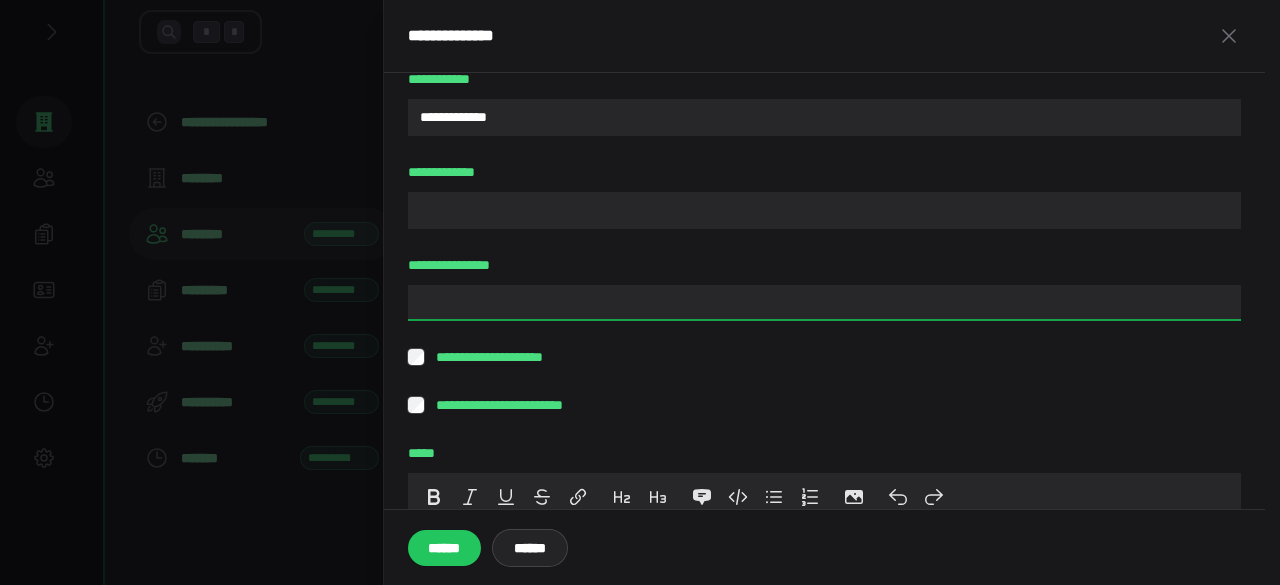 click on "**********" at bounding box center [824, 303] 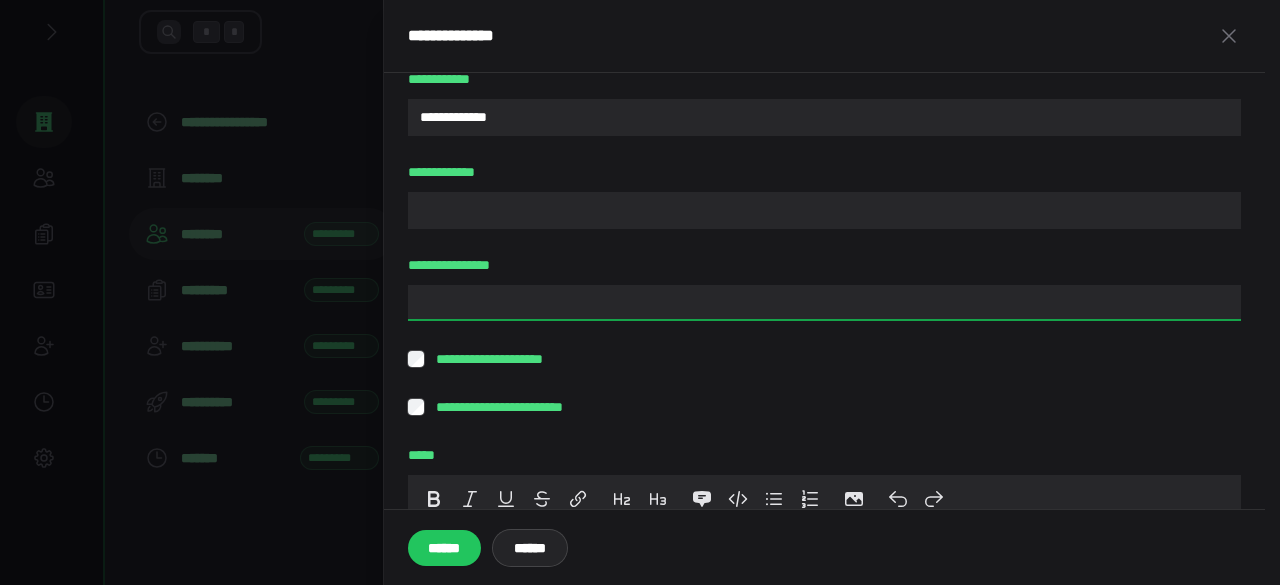 paste on "**********" 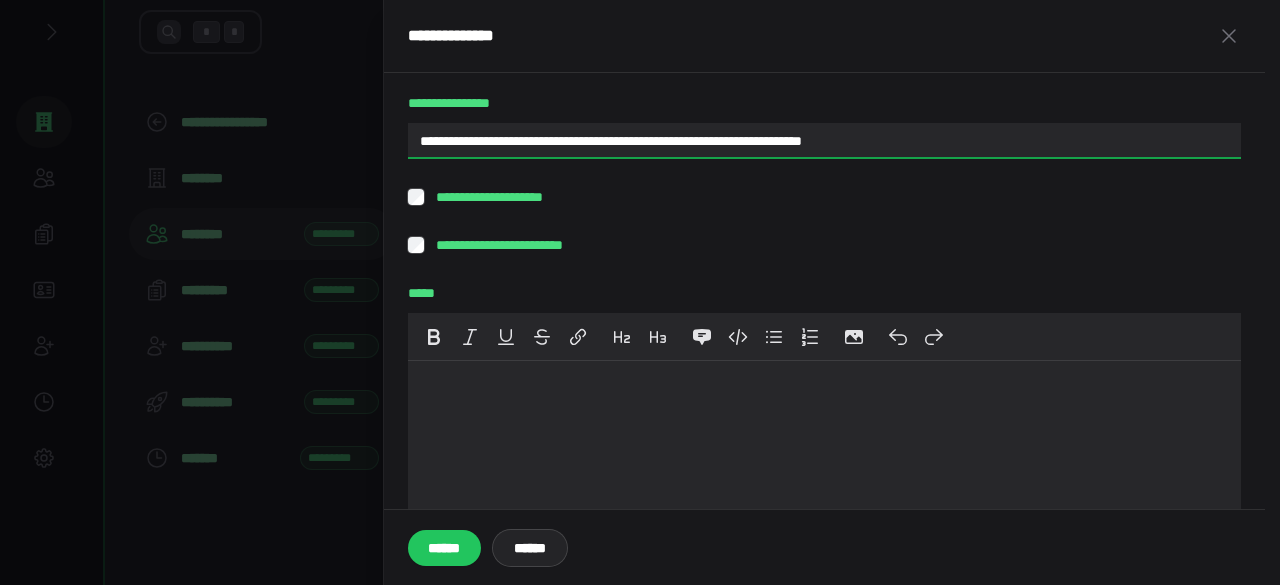 scroll, scrollTop: 531, scrollLeft: 0, axis: vertical 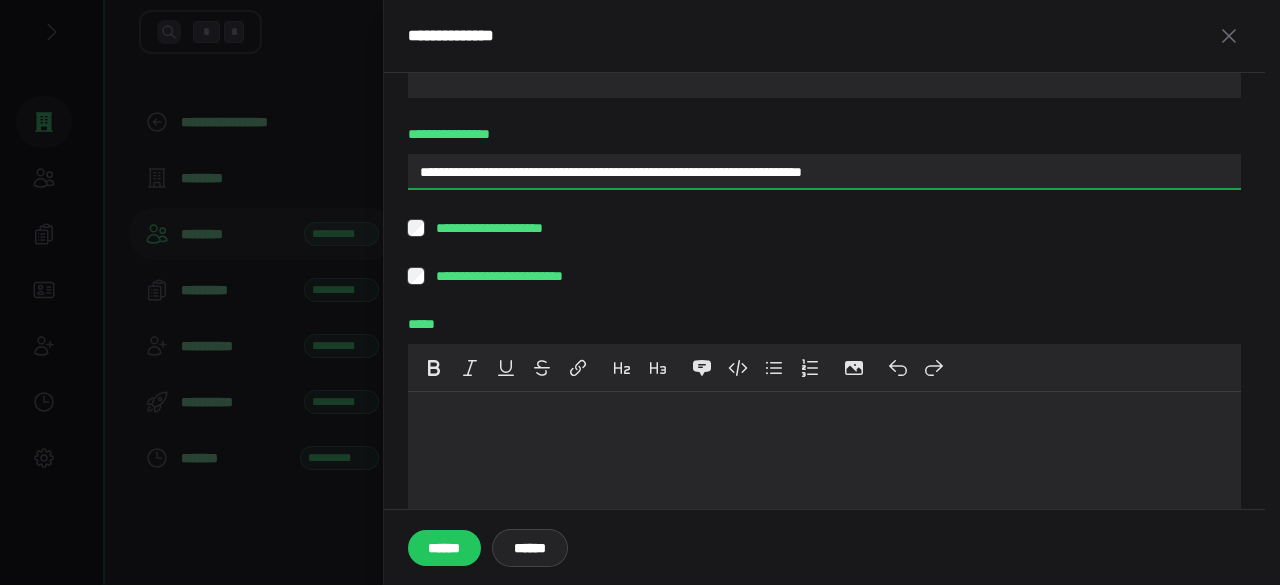 type on "**********" 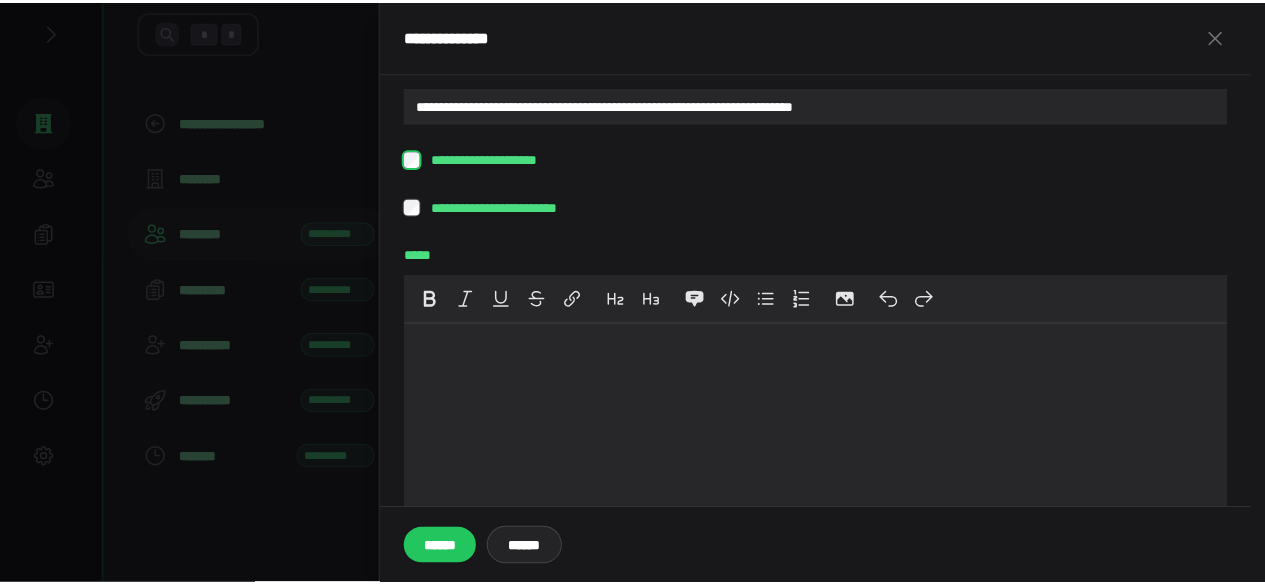 scroll, scrollTop: 630, scrollLeft: 0, axis: vertical 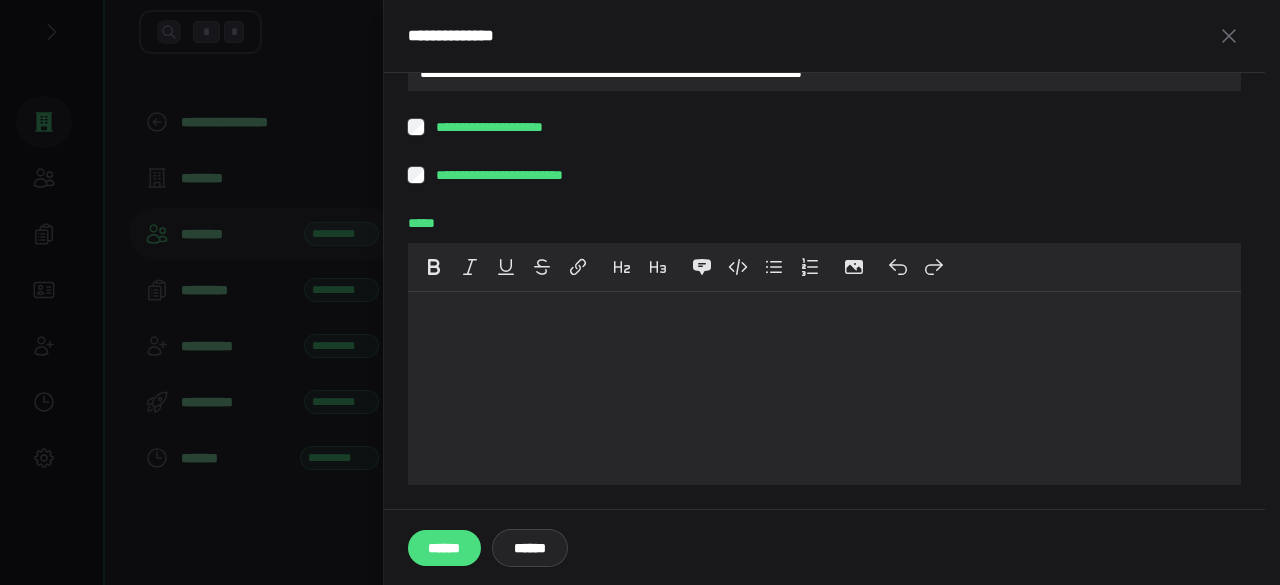 click on "******" at bounding box center (444, 548) 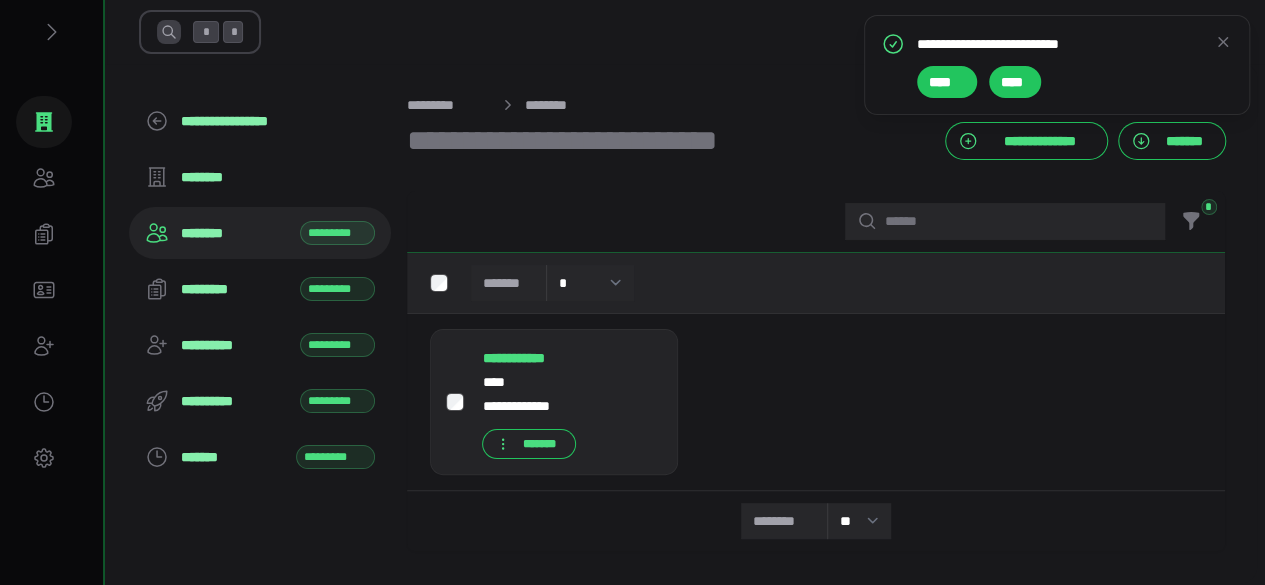 scroll, scrollTop: 0, scrollLeft: 0, axis: both 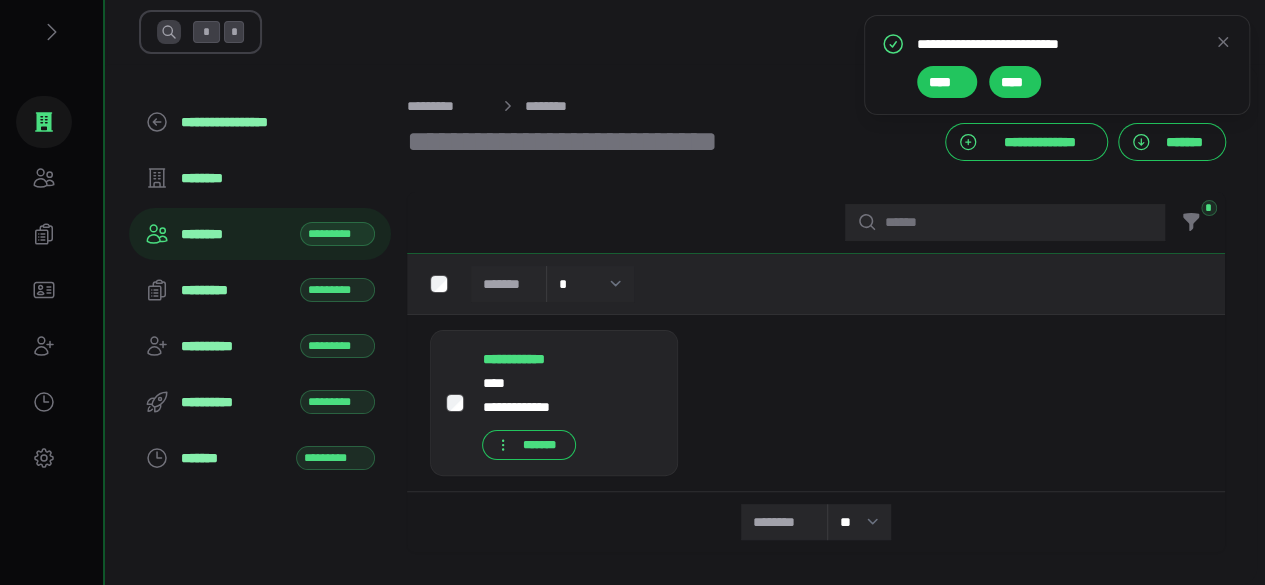 click on "********" at bounding box center [234, 234] 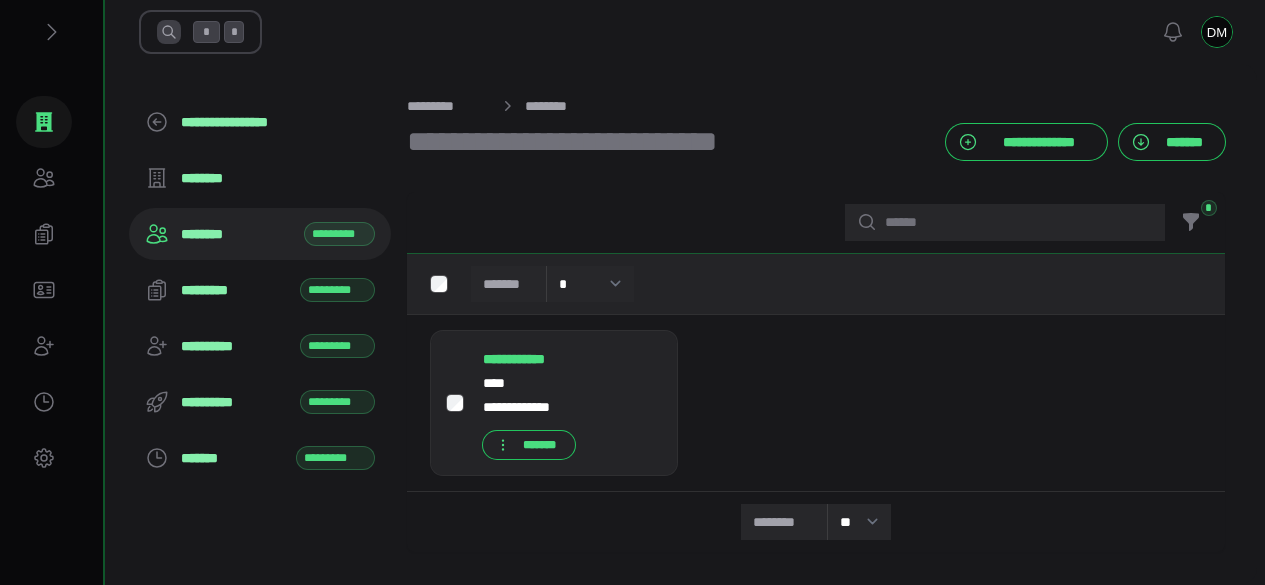 scroll, scrollTop: 0, scrollLeft: 0, axis: both 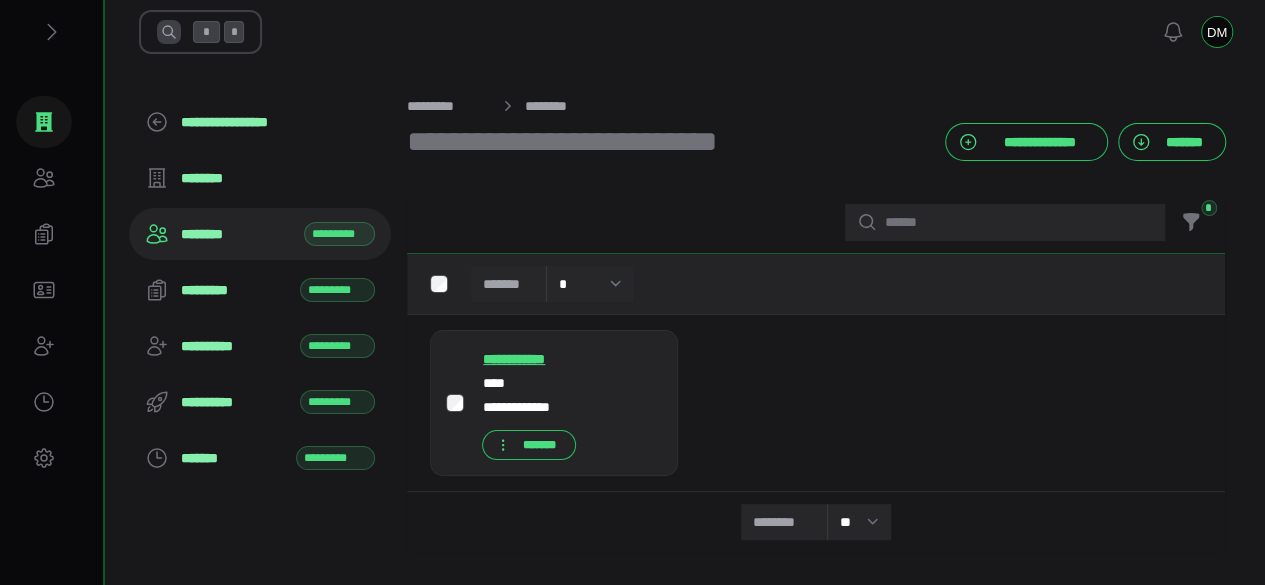 click on "**********" at bounding box center (533, 359) 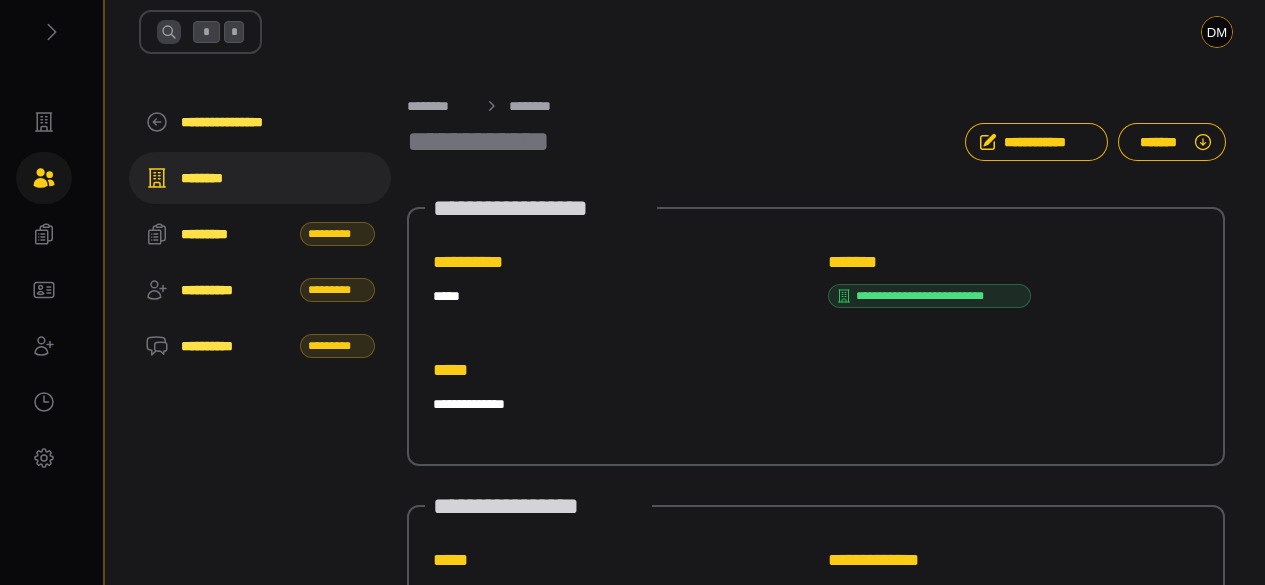 scroll, scrollTop: 0, scrollLeft: 0, axis: both 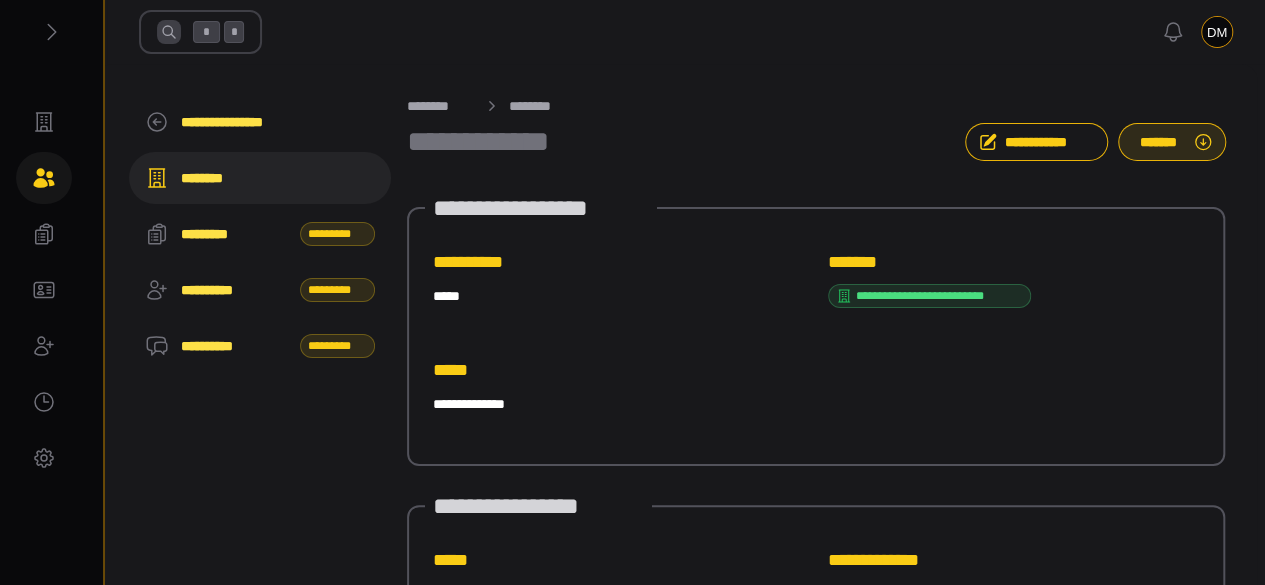 click on "*******" at bounding box center (1159, 142) 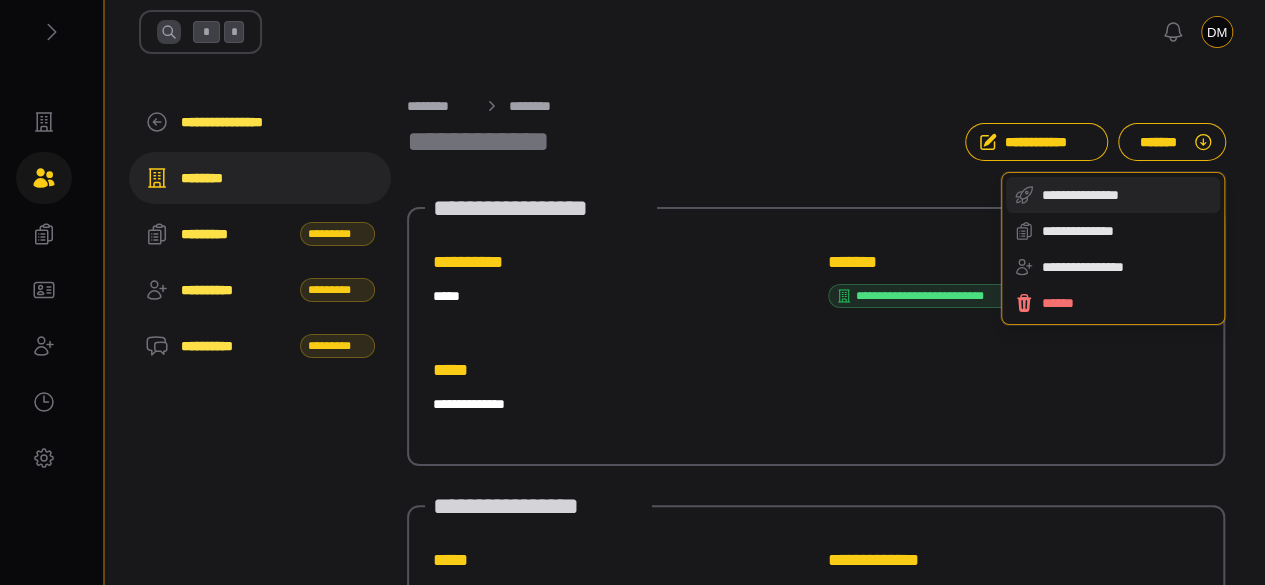 click on "**********" at bounding box center [1127, 195] 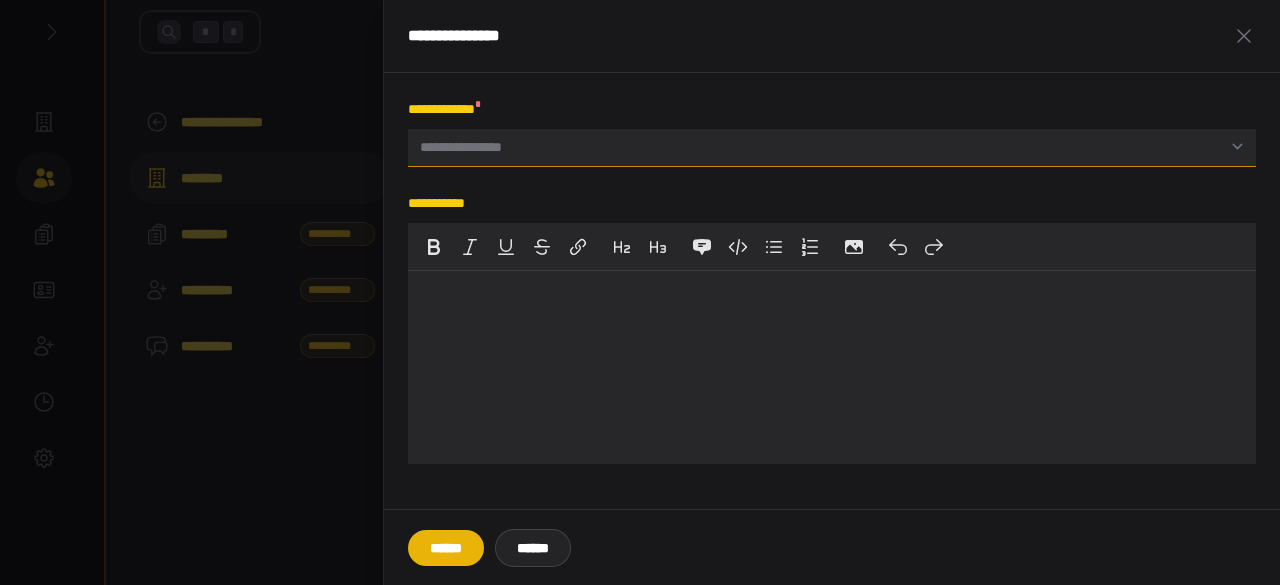 click on "**********" at bounding box center (478, 147) 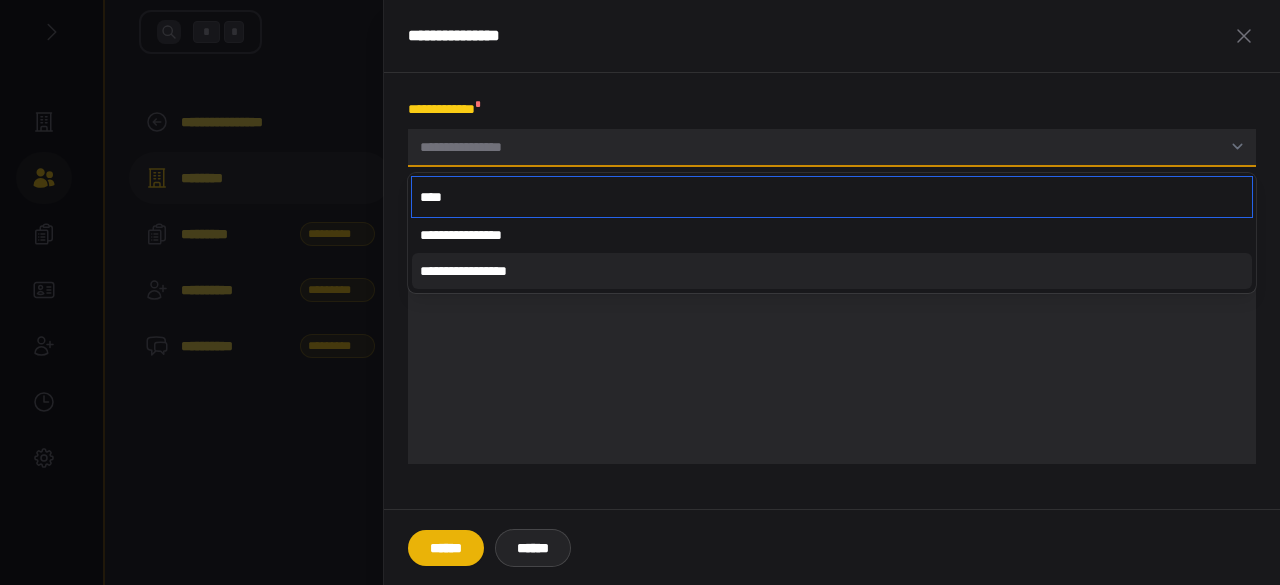 type on "*****" 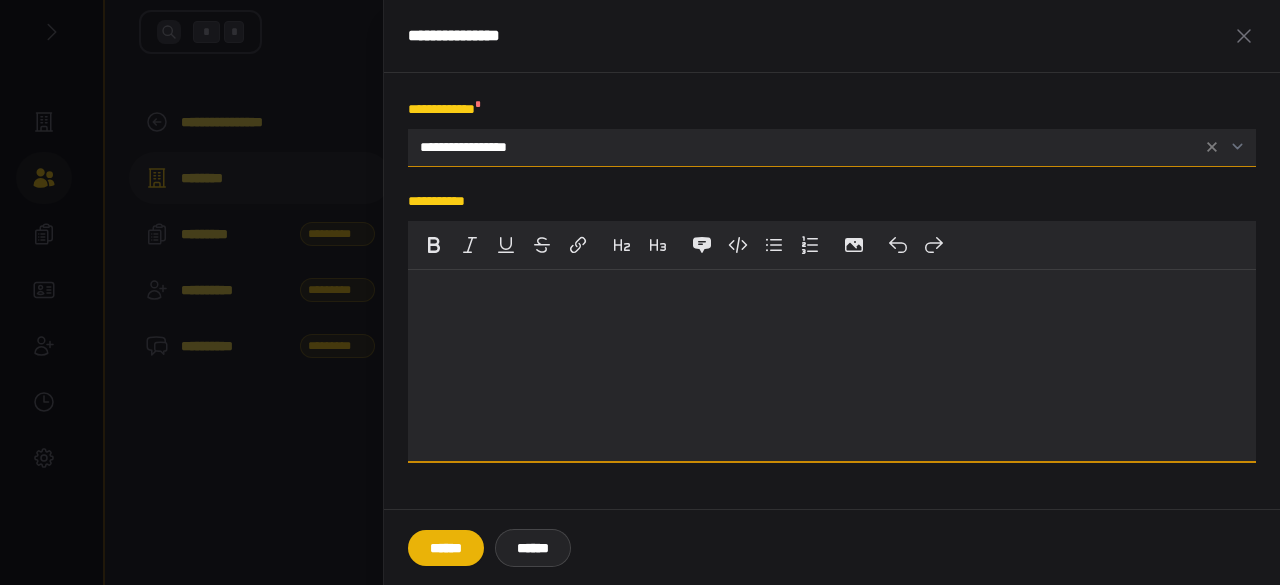 click at bounding box center (832, 366) 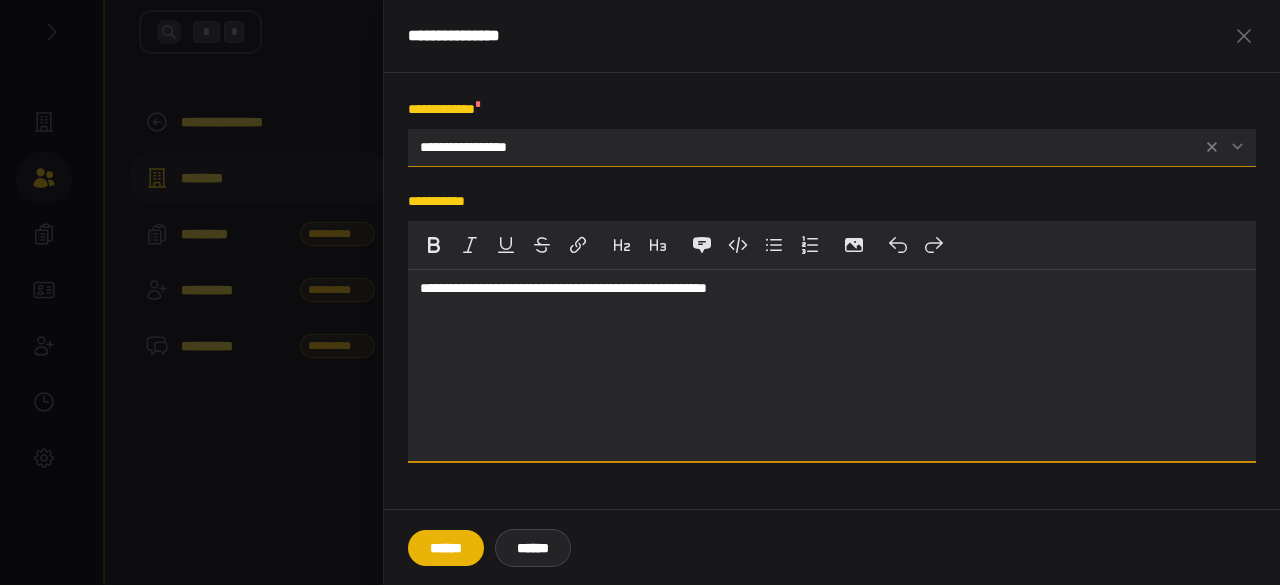type on "**********" 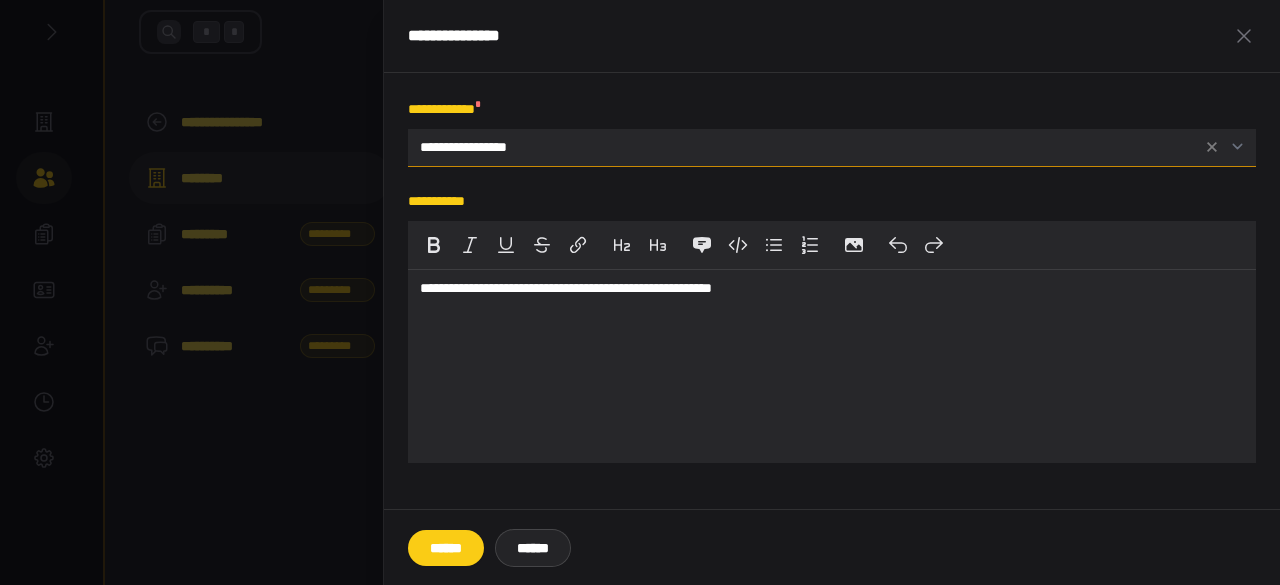 click on "******" at bounding box center [446, 548] 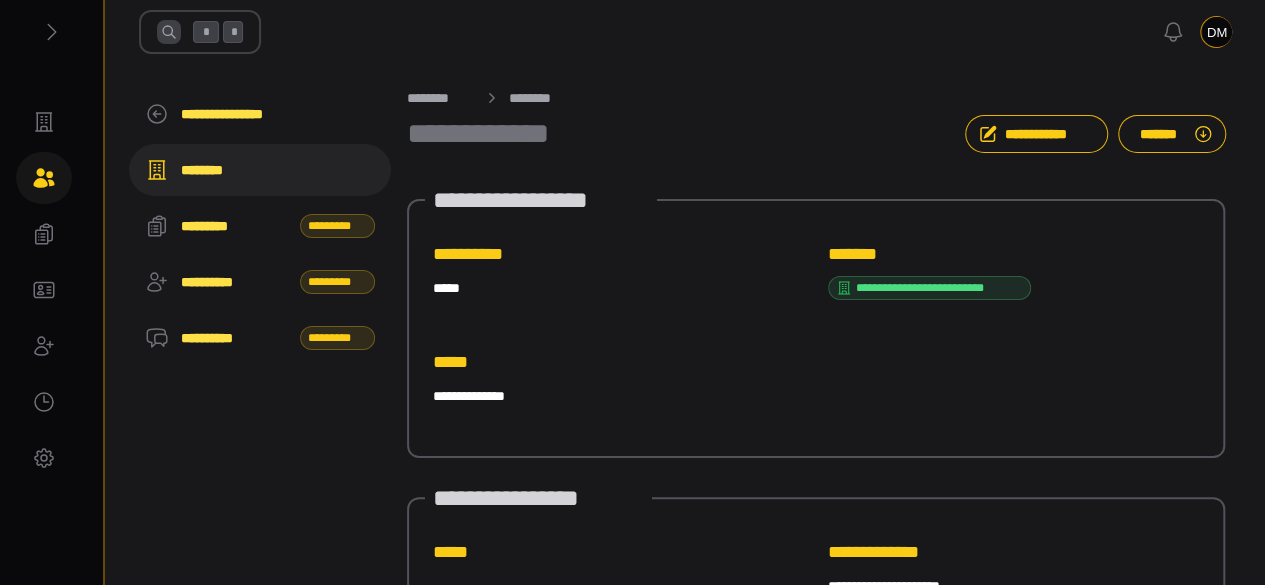 scroll, scrollTop: 0, scrollLeft: 0, axis: both 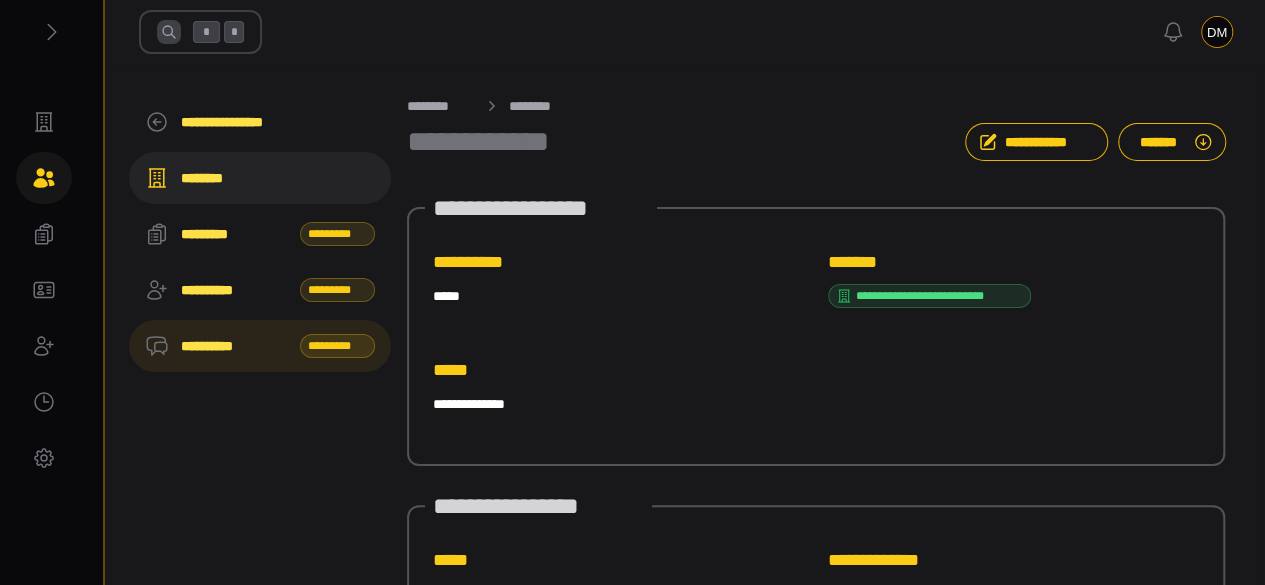click on "**********" at bounding box center (234, 346) 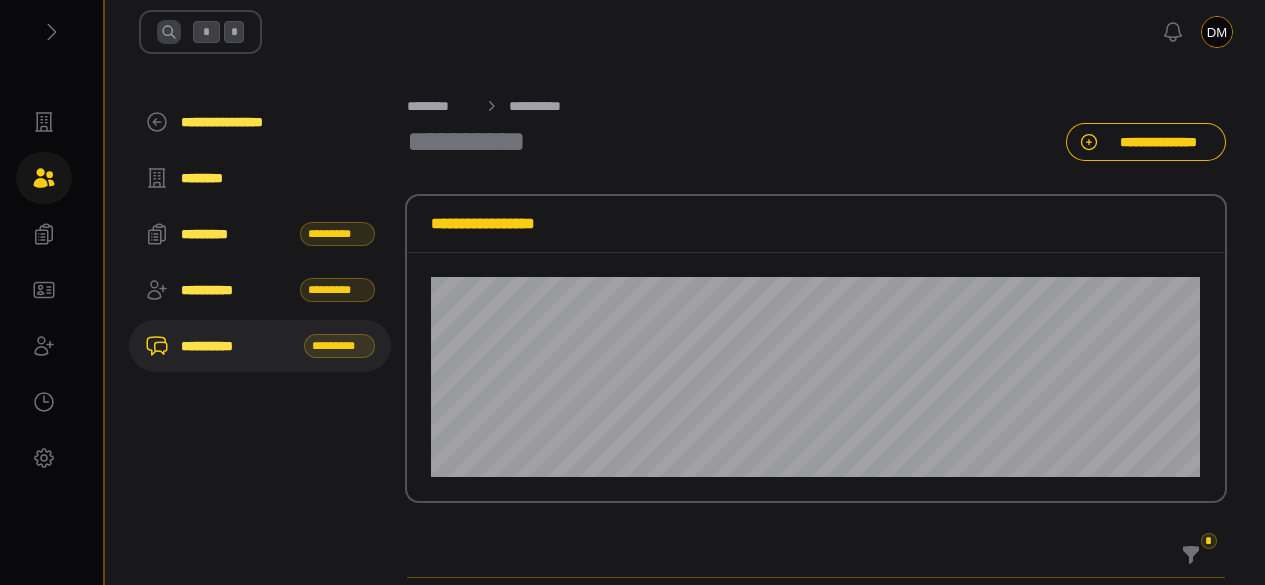scroll, scrollTop: 0, scrollLeft: 0, axis: both 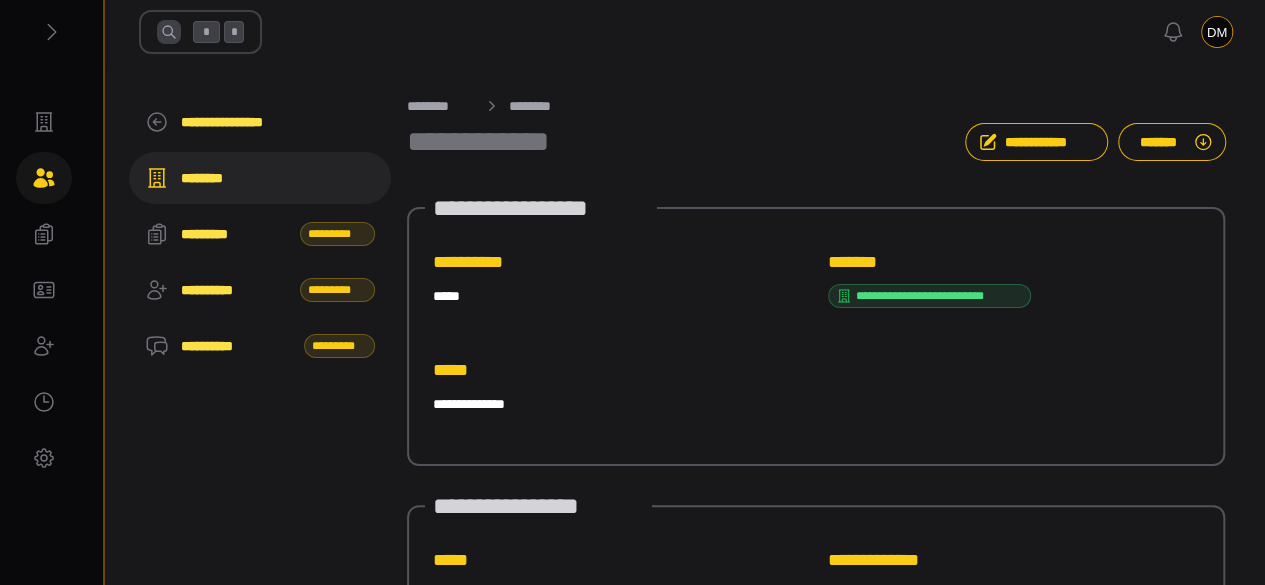 click on "**********" at bounding box center [939, 296] 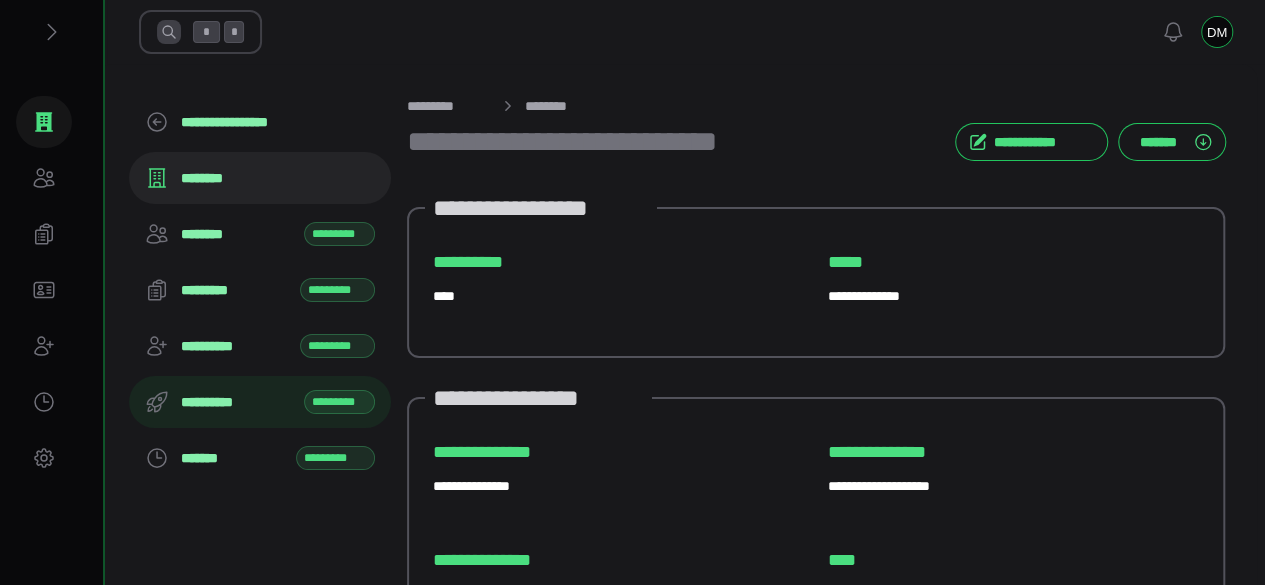 click on "*********" at bounding box center (339, 402) 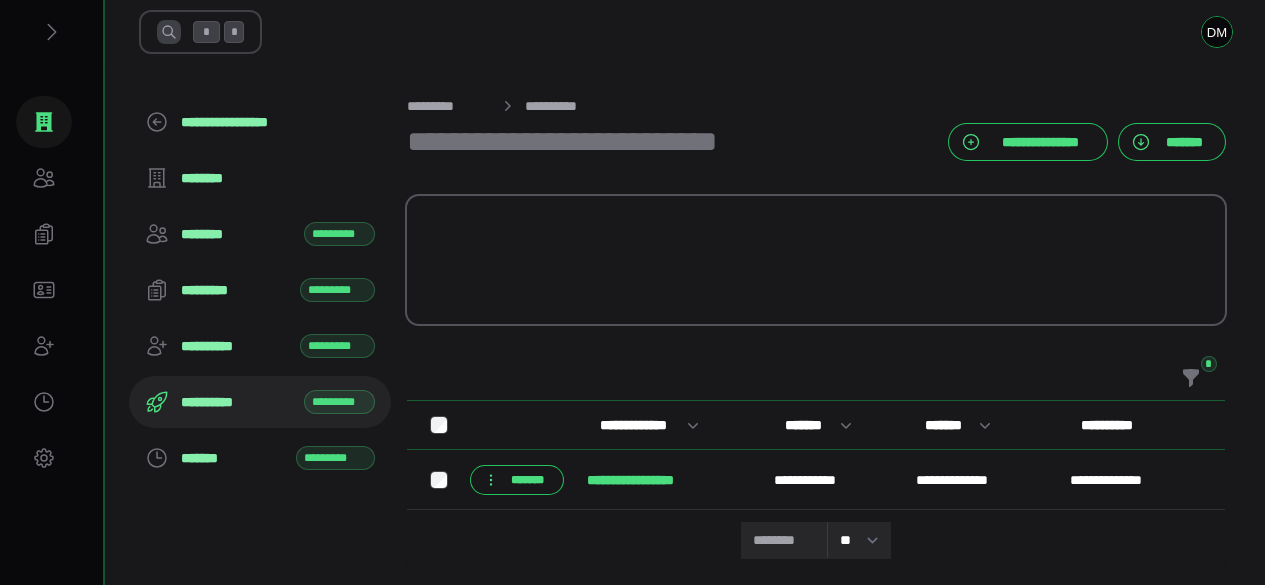 scroll, scrollTop: 0, scrollLeft: 0, axis: both 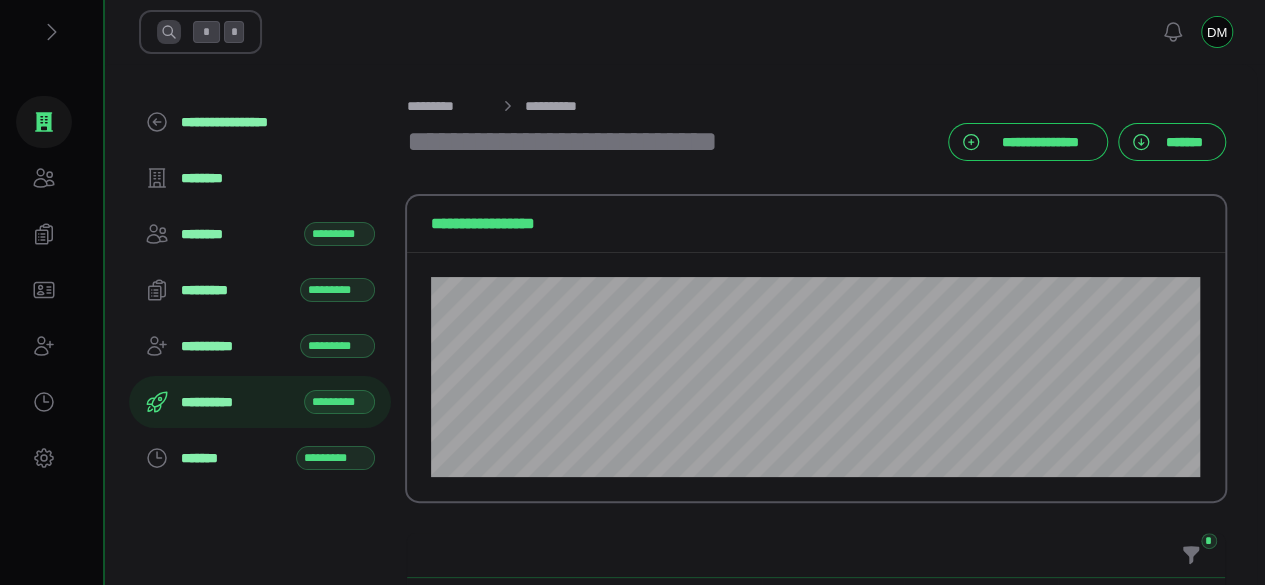 click on "*********" at bounding box center (339, 402) 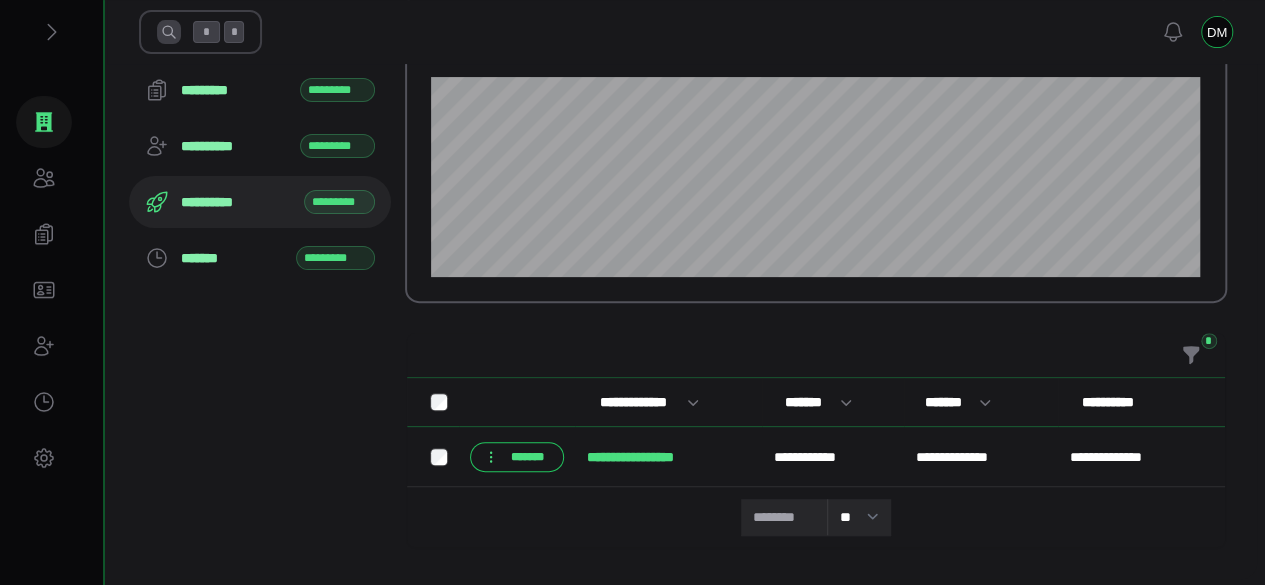 scroll, scrollTop: 202, scrollLeft: 0, axis: vertical 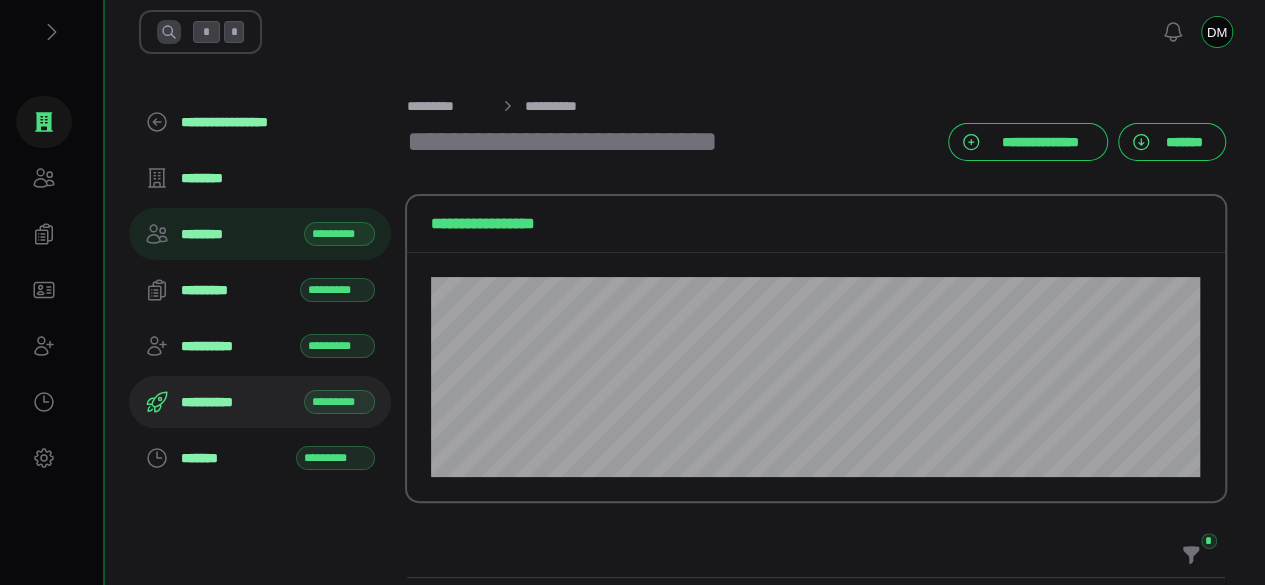 click on "********" at bounding box center [236, 234] 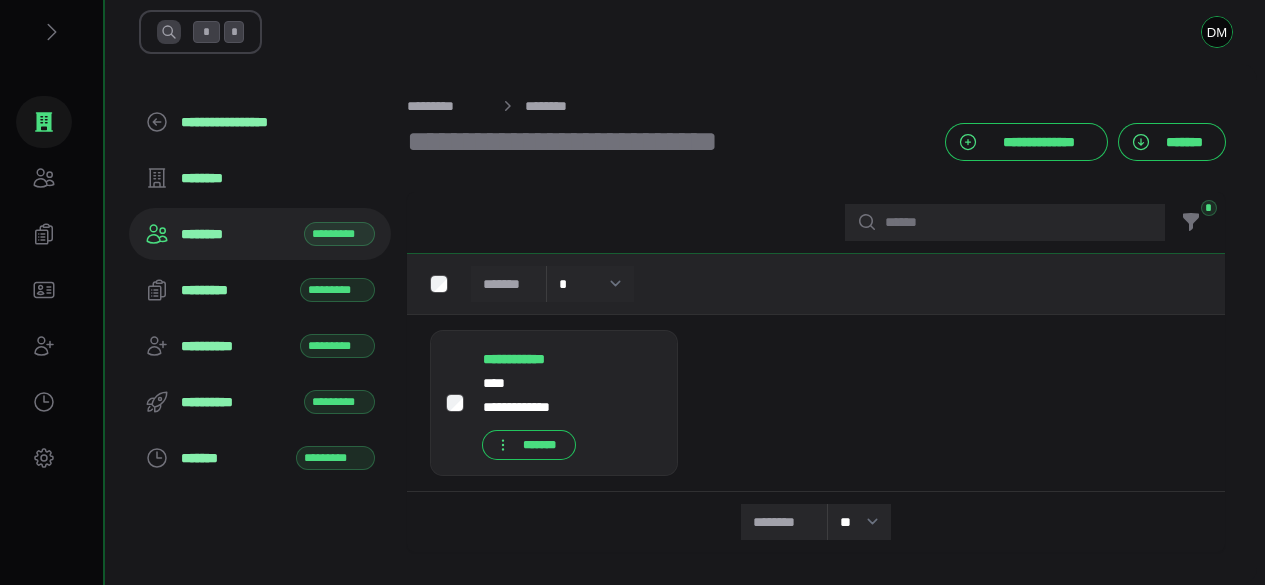 scroll, scrollTop: 0, scrollLeft: 0, axis: both 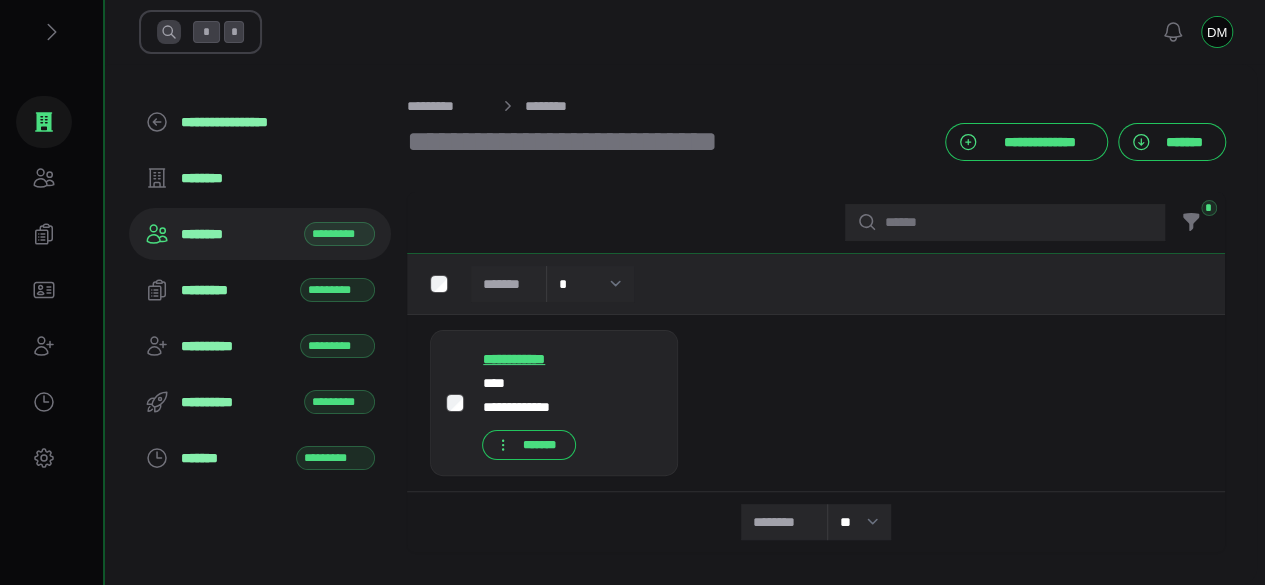 click on "**********" at bounding box center (533, 359) 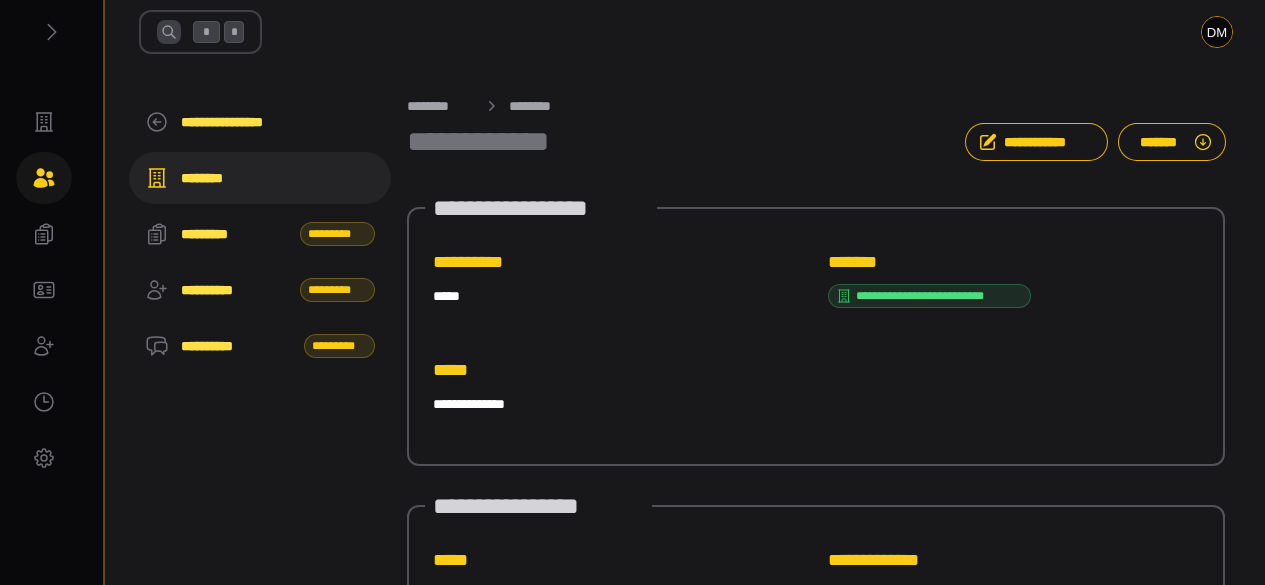 scroll, scrollTop: 0, scrollLeft: 0, axis: both 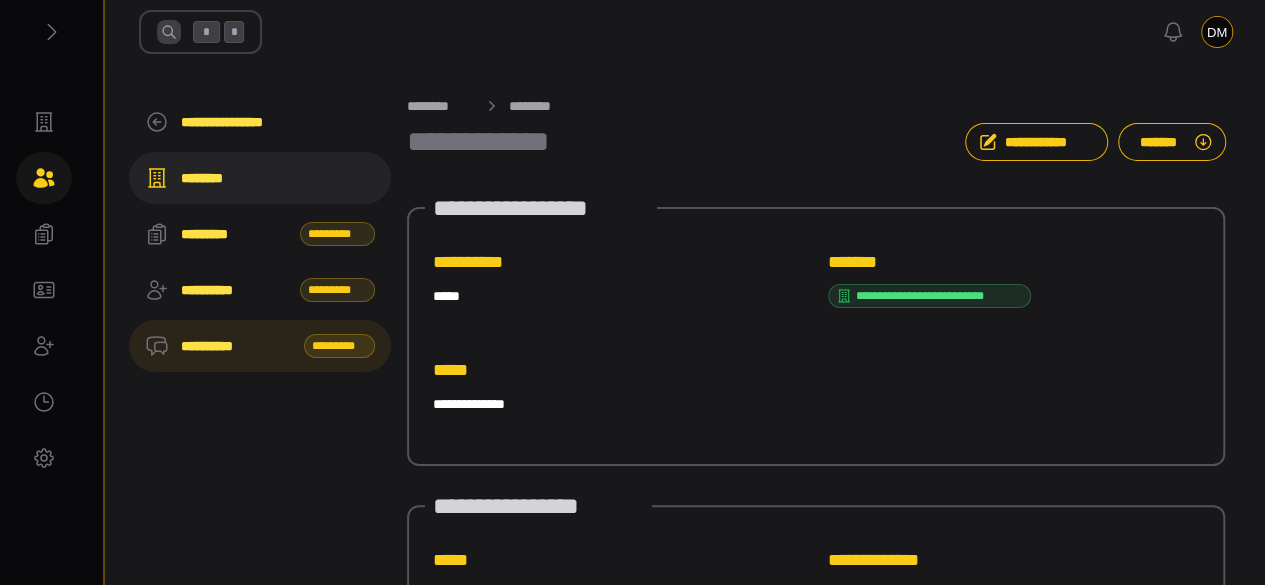 click on "**********" at bounding box center [236, 346] 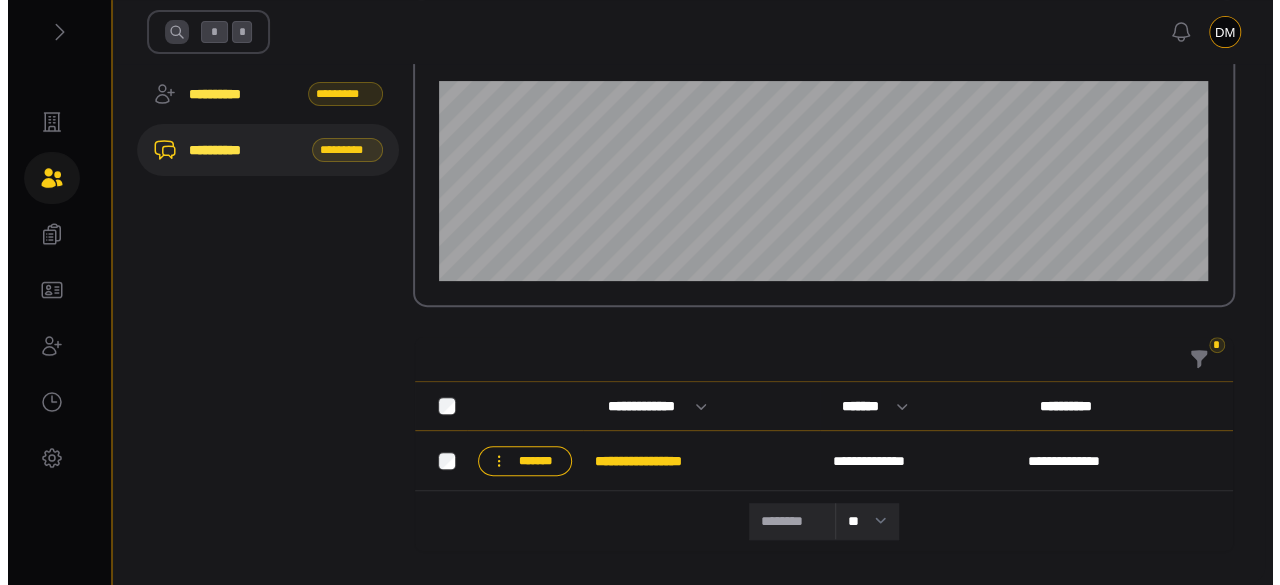 scroll, scrollTop: 202, scrollLeft: 0, axis: vertical 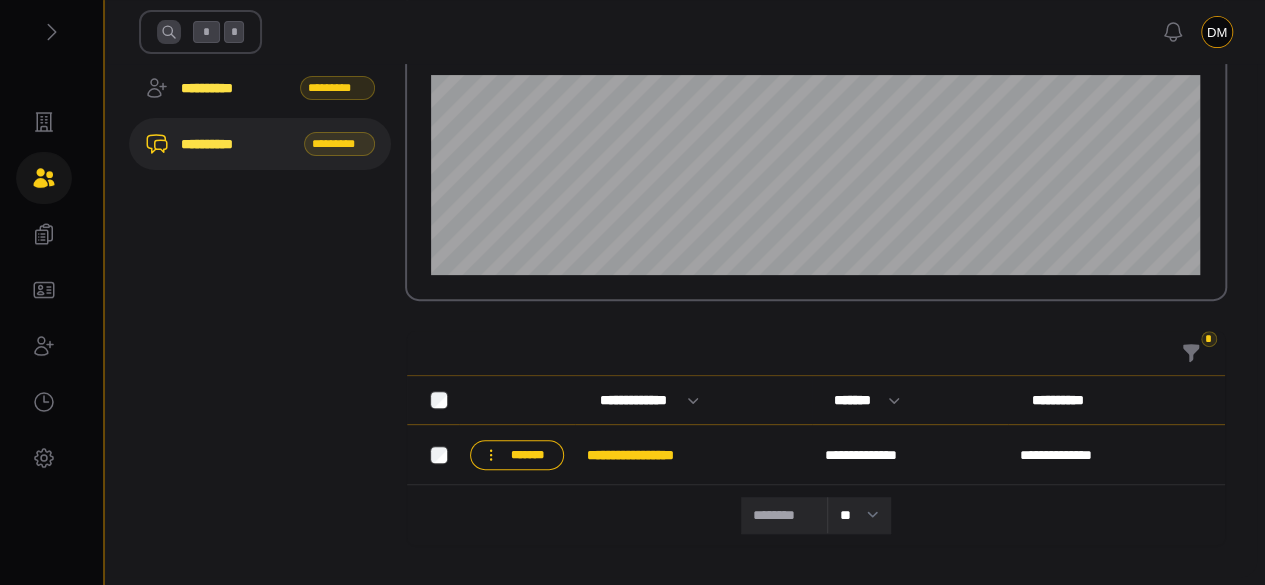click on "**********" at bounding box center [655, 455] 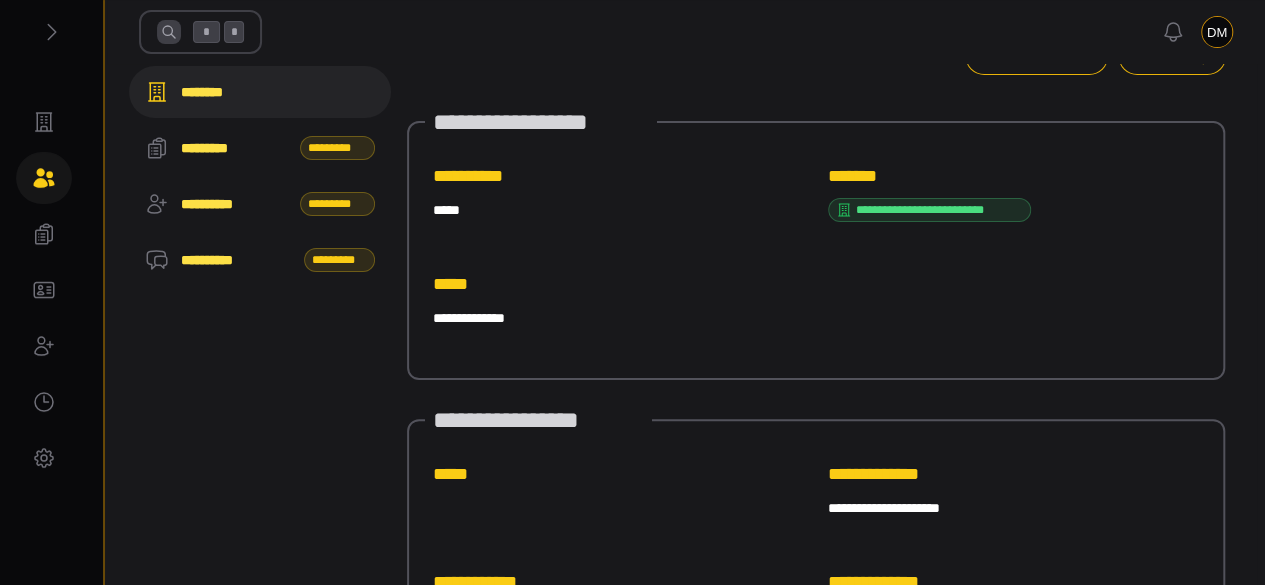 scroll, scrollTop: 0, scrollLeft: 0, axis: both 